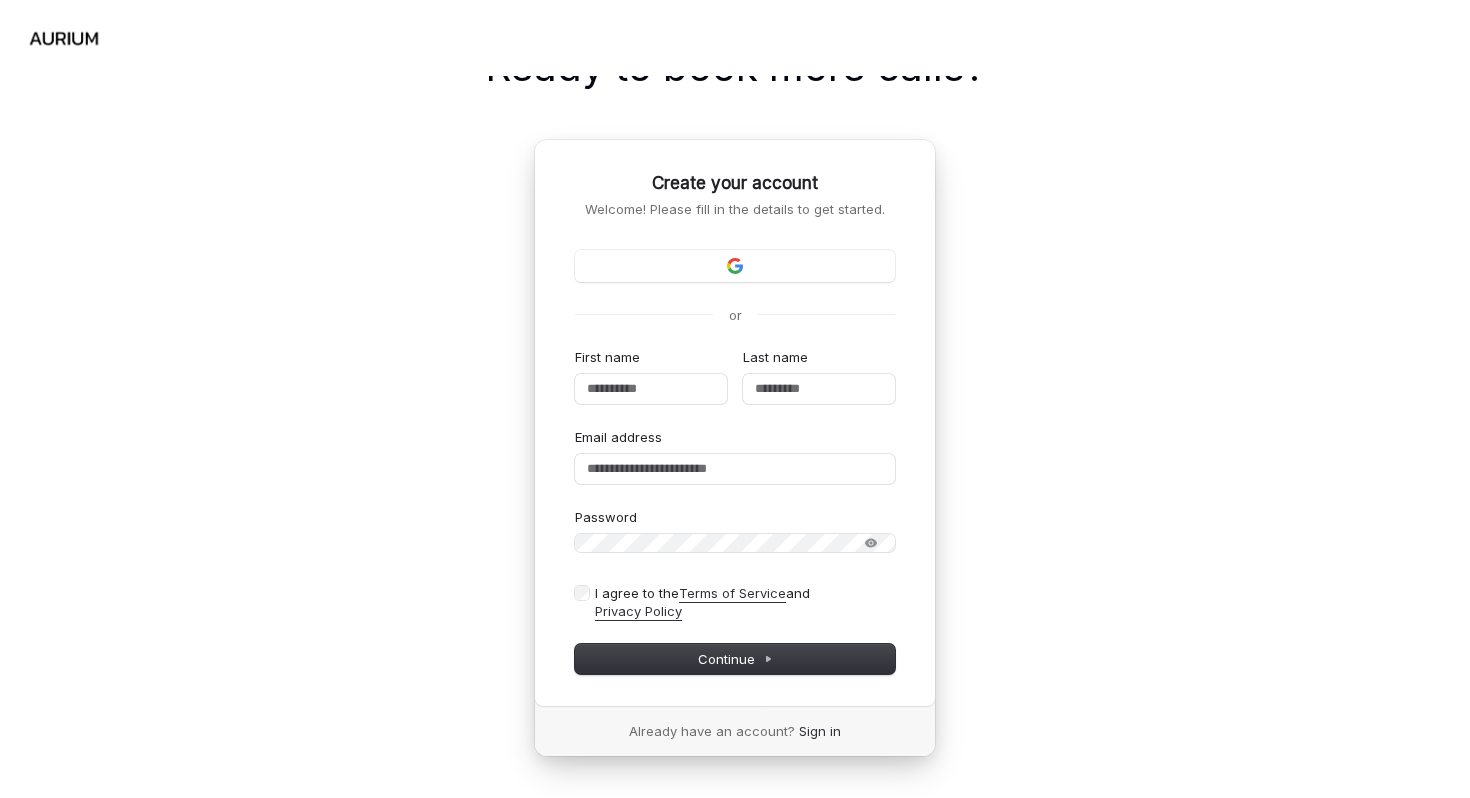 click at bounding box center [735, 266] 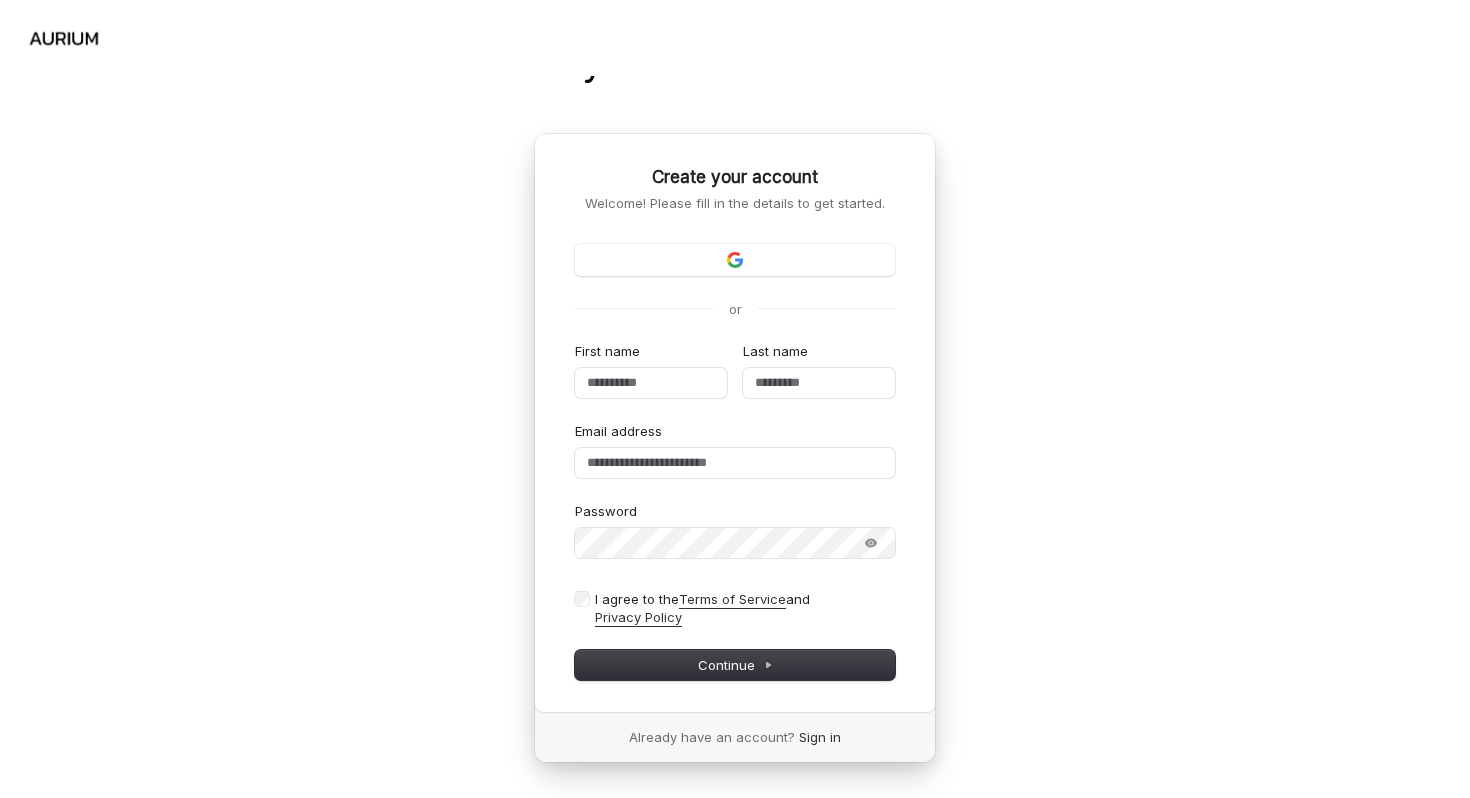 scroll, scrollTop: 0, scrollLeft: 0, axis: both 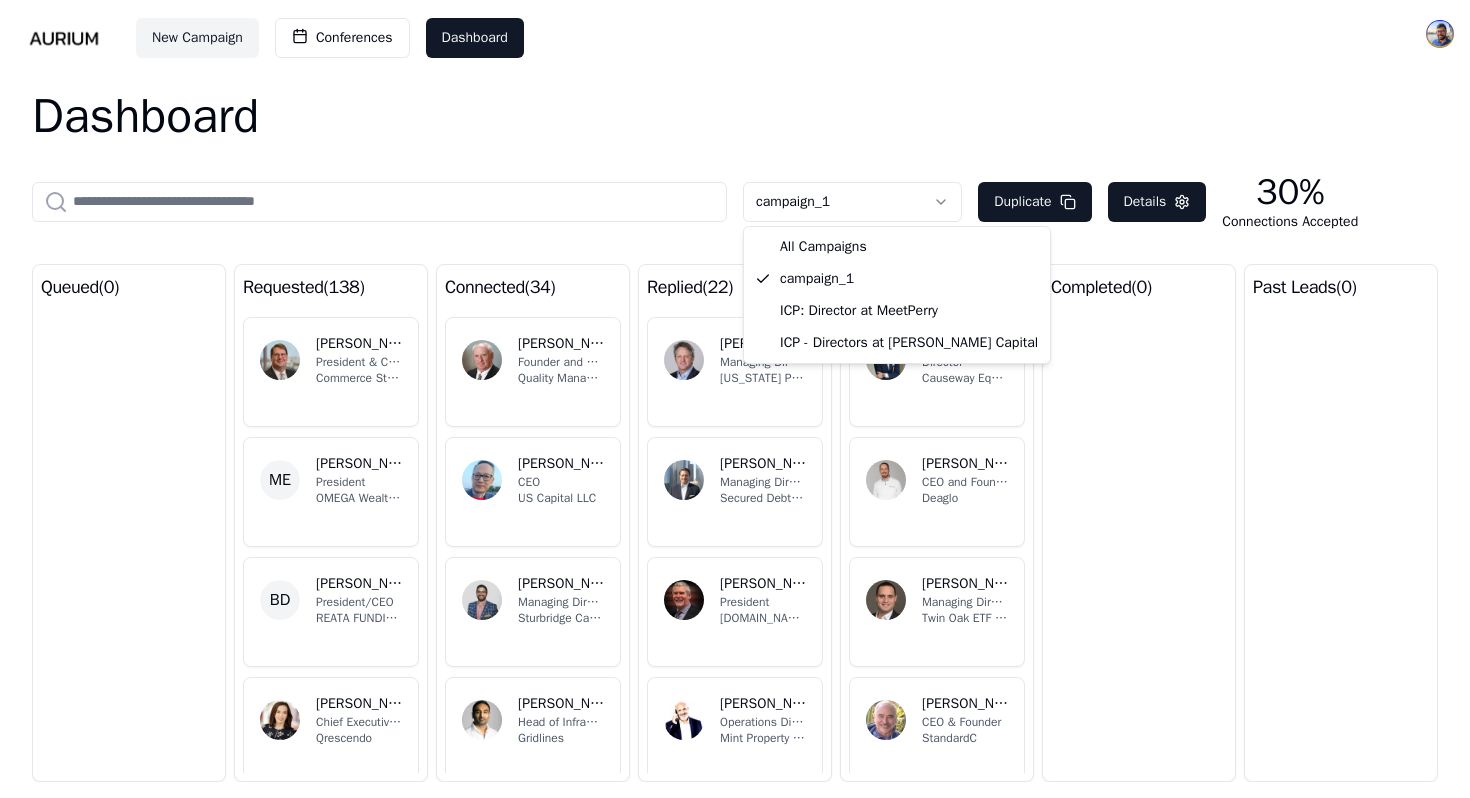 click on "New Campaign Conferences Dashboard Dashboard campaign_1 Duplicate Details 30% Connections Accepted queued  ( 0 ) requested  ( 138 ) DW [PERSON_NAME] President & CEO Commerce Street Holdings, LLC ME [PERSON_NAME]. MBA, BA CFP® ChFC® PMP® Scrum Master® EA President OMEGA Wealth Management BD [PERSON_NAME], DCFS President/CEO REATA FUNDING LLC SL [PERSON_NAME] Chief Executive Officer & Chief Financial Officer | Fintech Neo-Bank | Co-Founder Qrescendo RC [PERSON_NAME] AIFA®, CRCP® President OakTree Investment Advisors TP [PERSON_NAME] Chairman CHCP Equity connected  ( 34 ) [PERSON_NAME] Founder and Managing Director Quality Manager Consultants LLC WP [PERSON_NAME] CEO US Capital LLC RM [PERSON_NAME] Managing Director Sturbridge Capital GS [PERSON_NAME] Head of Infrastructure Advisory Gridlines CC [PERSON_NAME], CFA President & Founder | Varium Investment Partners Varium Investment Partners PW [PERSON_NAME] Managing Director Fortis Lux Financial replied  ( 22 ) DM [PERSON_NAME] Managing Director OG DC 4" at bounding box center [735, 399] 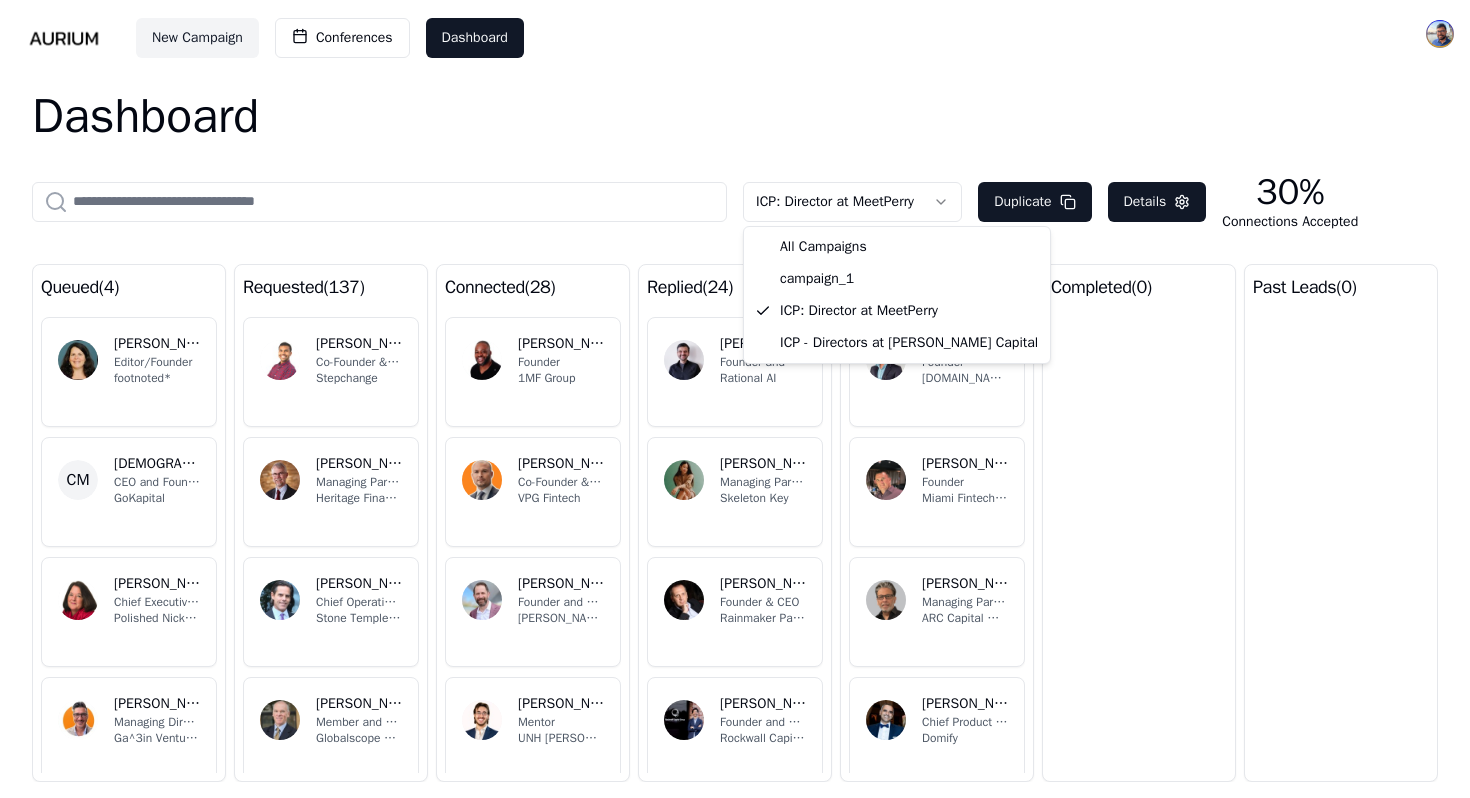 click on "New Campaign Conferences Dashboard Dashboard ICP: Director at MeetPerry  Duplicate Details 30% Connections Accepted queued  ( 4 ) ML [PERSON_NAME] Editor/Founder footnoted* CM [PERSON_NAME] CEO and Founder GoKapital CB [PERSON_NAME] Chief Executive Officer Polished Nickel Capital Management SK [PERSON_NAME] Managing Director Ga^3in Ventures requested  ( 137 ) AS [PERSON_NAME] Co-Founder & General Partner Stepchange DG [PERSON_NAME] Managing Partner, Wealth Advisor Heritage Financial Partners, LLC DW [PERSON_NAME] Chief Operating Officer Stone Temple Partners LLC GS [PERSON_NAME] Member and Co-Head of Business & Financial Services Sector  Globalscope Partners Ltd AL [PERSON_NAME] Co-founder / CEO Doorvest AC [PERSON_NAME] Founder & Managing Partner, Snowpoint Ventures Snowpoint Ventures connected  ( 28 ) UM [PERSON_NAME], M.D. Founder 1MF Group [PERSON_NAME] (DSCRDon) [PERSON_NAME] Co-Founder & Managing Partner VPG Fintech [PERSON_NAME] Sprung, CFP® Founder and Wealth Advisor [PERSON_NAME] Financial, Inc® DB Mentor DH )" at bounding box center [735, 399] 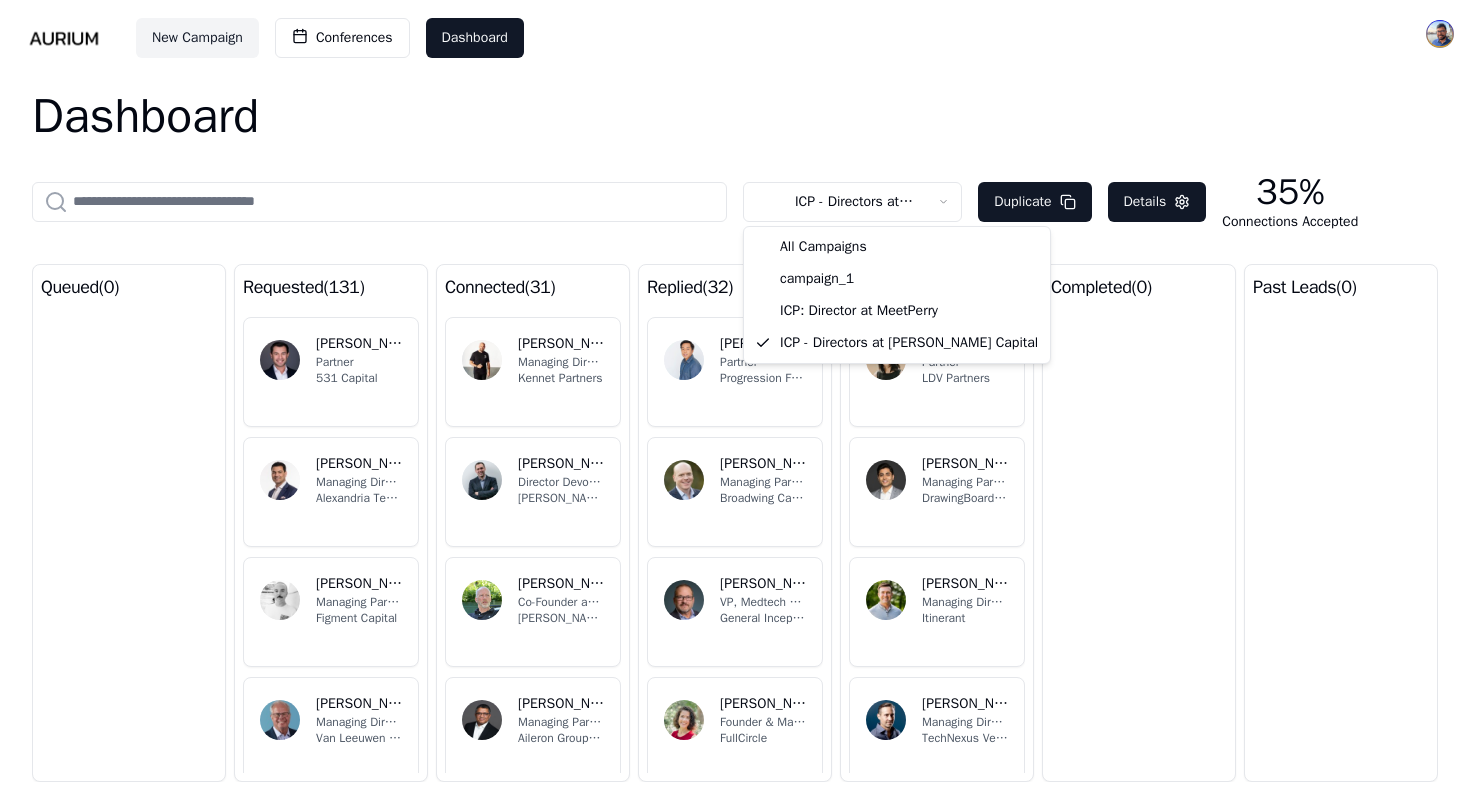 click on "New Campaign Conferences Dashboard Dashboard ICP - Directors at [PERSON_NAME] Capital Duplicate Details 35% Connections Accepted queued  ( 0 ) requested  ( 131 ) MR [PERSON_NAME] Partner 531 Capital CK [PERSON_NAME] Managing Director, Head of Quantitative Research Alexandria Technology JP [PERSON_NAME] Managing Partner Figment Capital KC [PERSON_NAME], CFP® Managing Director/Founder [PERSON_NAME] & Company [PERSON_NAME] Partner Good Governance Capital Ltd DI [PERSON_NAME] - CFO/COO/EOS® Integrator Partner The [US_STATE] CFO Group connected  ( 31 ) HZ [PERSON_NAME] Managing Director Kennet Partners TS [PERSON_NAME] Director Devon & [PERSON_NAME] Commercial Finance SC [PERSON_NAME] Co-Founder and Chairman [PERSON_NAME] Exchange SM [PERSON_NAME] Managing Partner Aileron Group LLC [PERSON_NAME] Principal Touchstone Capital Partners PC [PERSON_NAME] Managing Partner OneSixOne Ventures replied  ( 32 ) ML [PERSON_NAME] Partner Progression Fund EK [PERSON_NAME] Managing Partner Broadwing Capital DU VR �G" at bounding box center [735, 399] 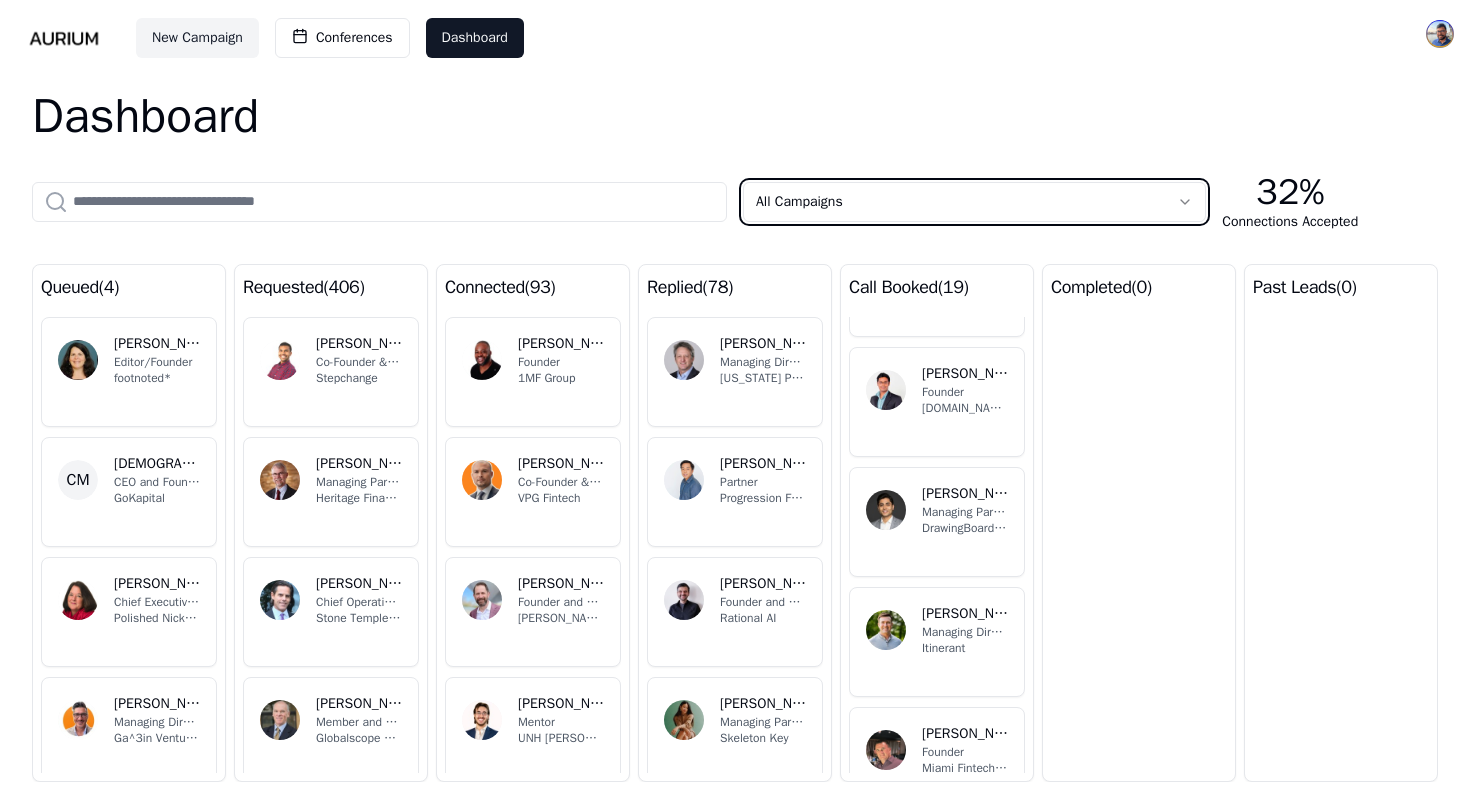 scroll, scrollTop: 0, scrollLeft: 0, axis: both 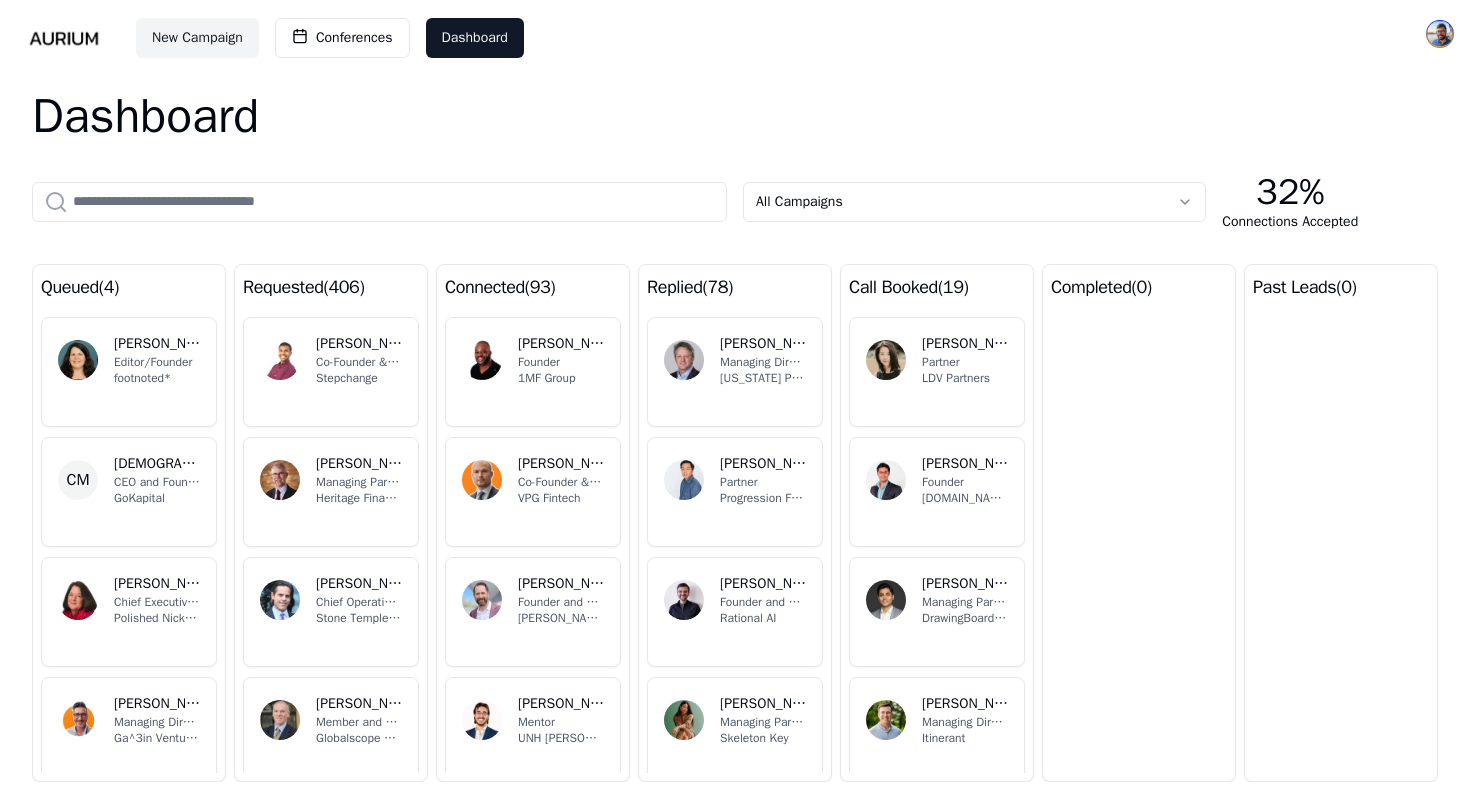 click on "New Campaign Conferences Dashboard Dashboard All Campaigns 32% Connections Accepted queued  ( 4 ) ML [PERSON_NAME] Editor/Founder footnoted* [PERSON_NAME] CEO and Founder GoKapital CB [PERSON_NAME] Chief Executive Officer Polished Nickel Capital Management SK [PERSON_NAME] Managing Director Ga^3in Ventures requested  ( 406 ) AS [PERSON_NAME] Co-Founder & General Partner Stepchange DG [PERSON_NAME] Managing Partner, Wealth Advisor Heritage Financial Partners, LLC DW [PERSON_NAME] Chief Operating Officer Stone Temple Partners LLC GS [PERSON_NAME] Member and Co-Head of Business & Financial Services Sector  Globalscope Partners Ltd AL [PERSON_NAME] Co-founder / CEO Doorvest AC [PERSON_NAME] Founder & Managing Partner, Snowpoint Ventures Snowpoint Ventures connected  ( 93 ) UM [PERSON_NAME], M.D. Founder 1MF Group [PERSON_NAME] (DSCRDon) [PERSON_NAME] Co-Founder & Managing Partner VPG Fintech [PERSON_NAME] Sprung, CFP® Founder and Wealth Advisor [PERSON_NAME] Financial, Inc® DB [PERSON_NAME] Mentor UNH [PERSON_NAME] Fund )" at bounding box center (735, 399) 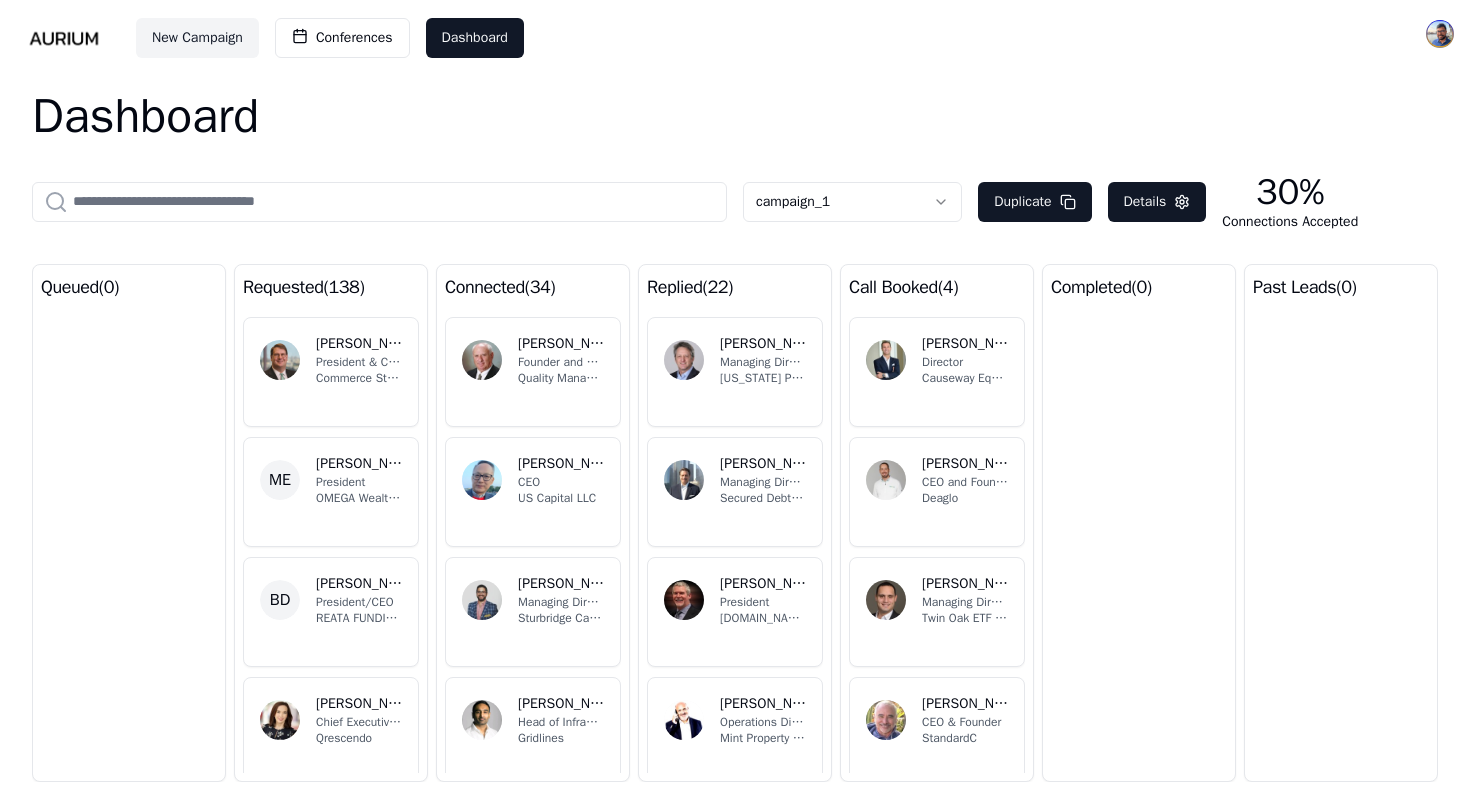 click on "New Campaign Conferences Dashboard Dashboard campaign_1 Duplicate Details 30% Connections Accepted queued  ( 0 ) requested  ( 138 ) DW [PERSON_NAME] President & CEO Commerce Street Holdings, LLC ME [PERSON_NAME]. MBA, BA CFP® ChFC® PMP® Scrum Master® EA President OMEGA Wealth Management BD [PERSON_NAME], DCFS President/CEO REATA FUNDING LLC SL [PERSON_NAME] Chief Executive Officer & Chief Financial Officer | Fintech Neo-Bank | Co-Founder Qrescendo RC [PERSON_NAME] AIFA®, CRCP® President OakTree Investment Advisors TP [PERSON_NAME] Chairman CHCP Equity connected  ( 34 ) [PERSON_NAME] Founder and Managing Director Quality Manager Consultants LLC WP [PERSON_NAME] CEO US Capital LLC RM [PERSON_NAME] Managing Director Sturbridge Capital GS [PERSON_NAME] Head of Infrastructure Advisory Gridlines CC [PERSON_NAME], CFA President & Founder | Varium Investment Partners Varium Investment Partners PW [PERSON_NAME] Managing Director Fortis Lux Financial replied  ( 22 ) DM [PERSON_NAME] Managing Director OG DC 4" at bounding box center [735, 399] 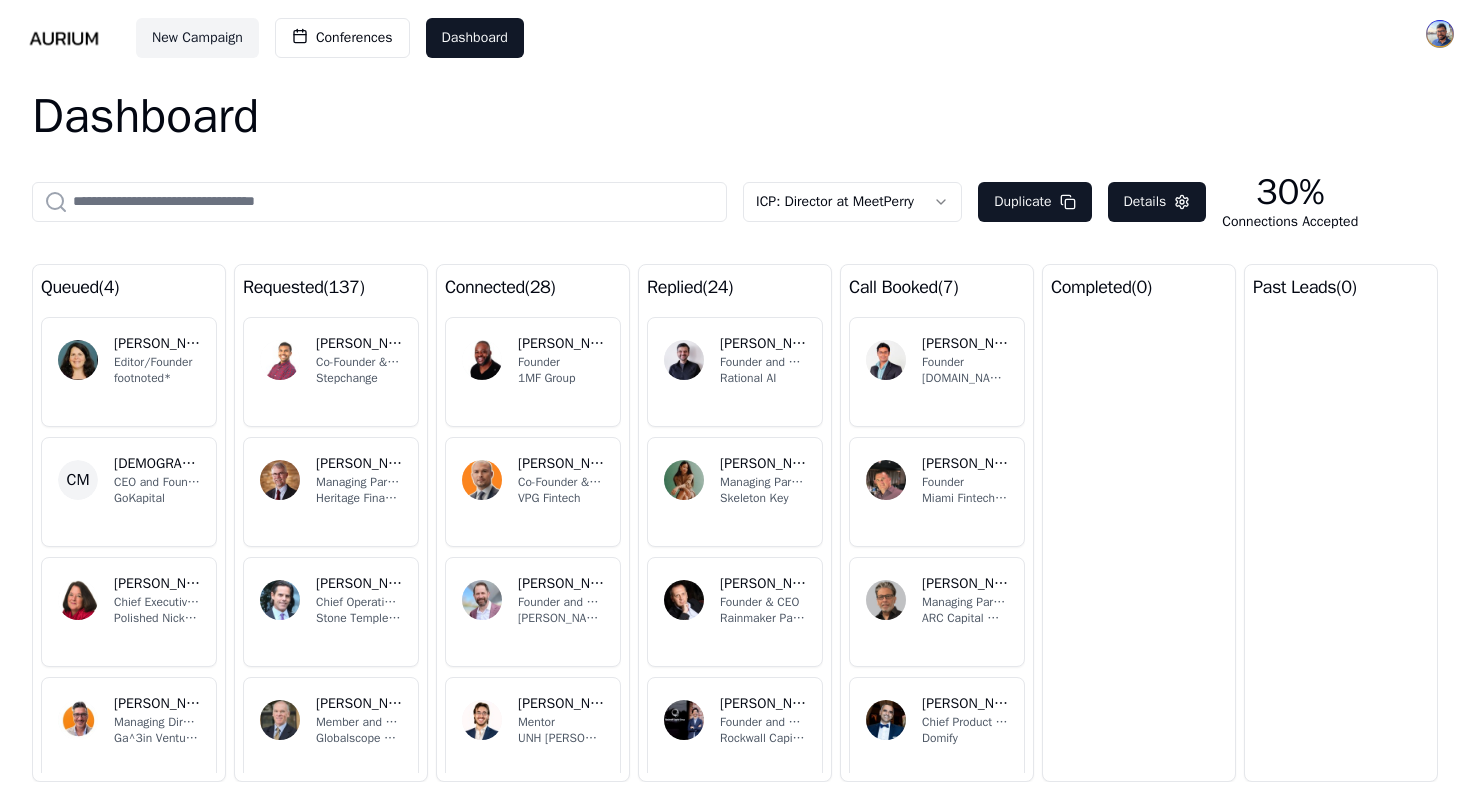 click on "New Campaign Conferences Dashboard Dashboard ICP: Director at MeetPerry  Duplicate Details 30% Connections Accepted queued  ( 4 ) ML [PERSON_NAME] Editor/Founder footnoted* CM [PERSON_NAME] CEO and Founder GoKapital CB [PERSON_NAME] Chief Executive Officer Polished Nickel Capital Management SK [PERSON_NAME] Managing Director Ga^3in Ventures requested  ( 137 ) AS [PERSON_NAME] Co-Founder & General Partner Stepchange DG [PERSON_NAME] Managing Partner, Wealth Advisor Heritage Financial Partners, LLC DW [PERSON_NAME] Chief Operating Officer Stone Temple Partners LLC GS [PERSON_NAME] Member and Co-Head of Business & Financial Services Sector  Globalscope Partners Ltd AL [PERSON_NAME] Co-founder / CEO Doorvest AC [PERSON_NAME] Founder & Managing Partner, Snowpoint Ventures Snowpoint Ventures connected  ( 28 ) UM [PERSON_NAME], M.D. Founder 1MF Group [PERSON_NAME] (DSCRDon) [PERSON_NAME] Co-Founder & Managing Partner VPG Fintech [PERSON_NAME] Sprung, CFP® Founder and Wealth Advisor [PERSON_NAME] Financial, Inc® DB Mentor DH )" at bounding box center [735, 399] 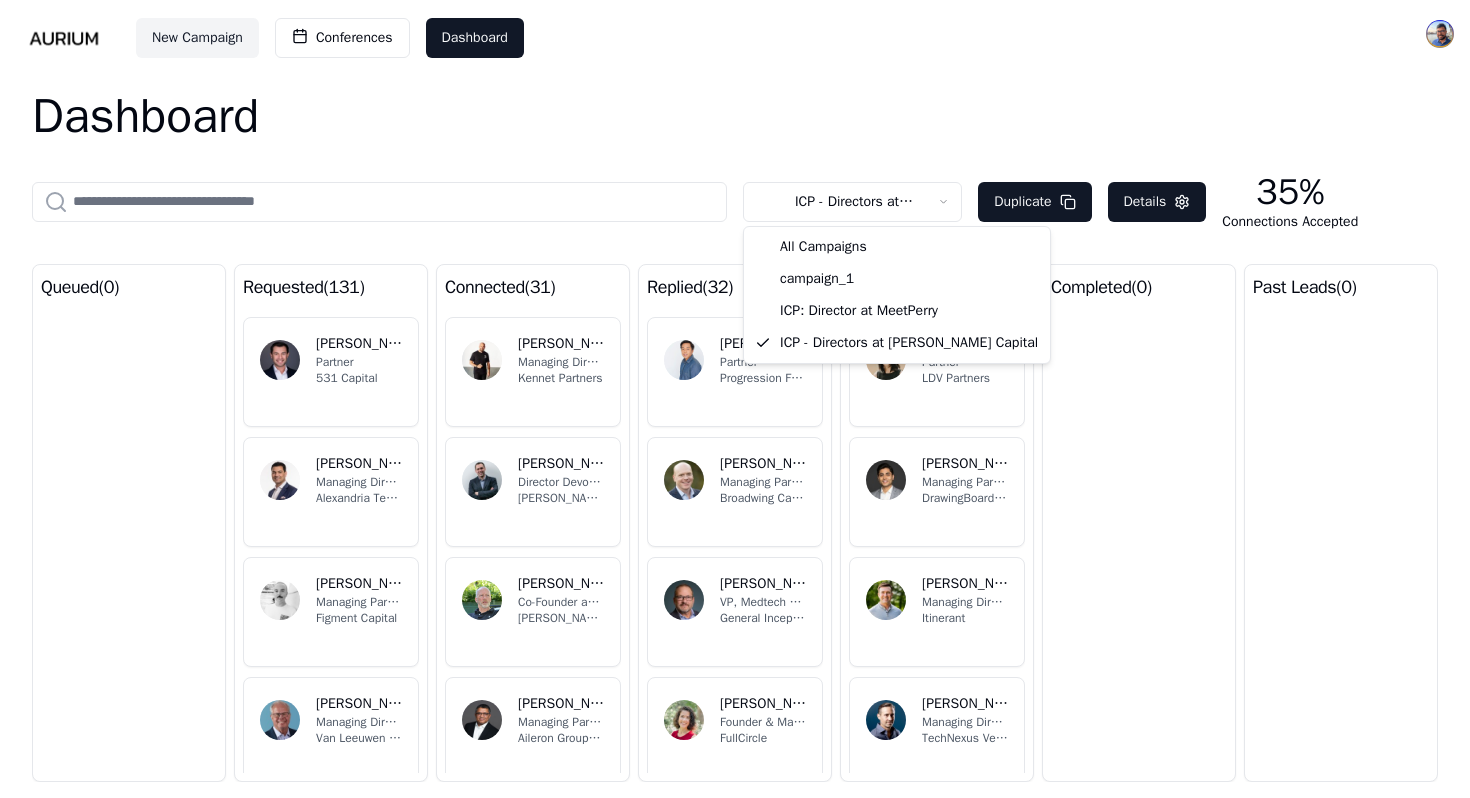 click on "New Campaign Conferences Dashboard Dashboard ICP - Directors at [PERSON_NAME] Capital Duplicate Details 35% Connections Accepted queued  ( 0 ) requested  ( 131 ) MR [PERSON_NAME] Partner 531 Capital CK [PERSON_NAME] Managing Director, Head of Quantitative Research Alexandria Technology JP [PERSON_NAME] Managing Partner Figment Capital KC [PERSON_NAME], CFP® Managing Director/Founder [PERSON_NAME] & Company [PERSON_NAME] Partner Good Governance Capital Ltd DI [PERSON_NAME] - CFO/COO/EOS® Integrator Partner The [US_STATE] CFO Group connected  ( 31 ) HZ [PERSON_NAME] Managing Director Kennet Partners TS [PERSON_NAME] Director Devon & [PERSON_NAME] Commercial Finance SC [PERSON_NAME] Co-Founder and Chairman [PERSON_NAME] Exchange SM [PERSON_NAME] Managing Partner Aileron Group LLC [PERSON_NAME] Principal Touchstone Capital Partners PC [PERSON_NAME] Managing Partner OneSixOne Ventures replied  ( 32 ) ML [PERSON_NAME] Partner Progression Fund EK [PERSON_NAME] Managing Partner Broadwing Capital DU VR �G" at bounding box center (735, 399) 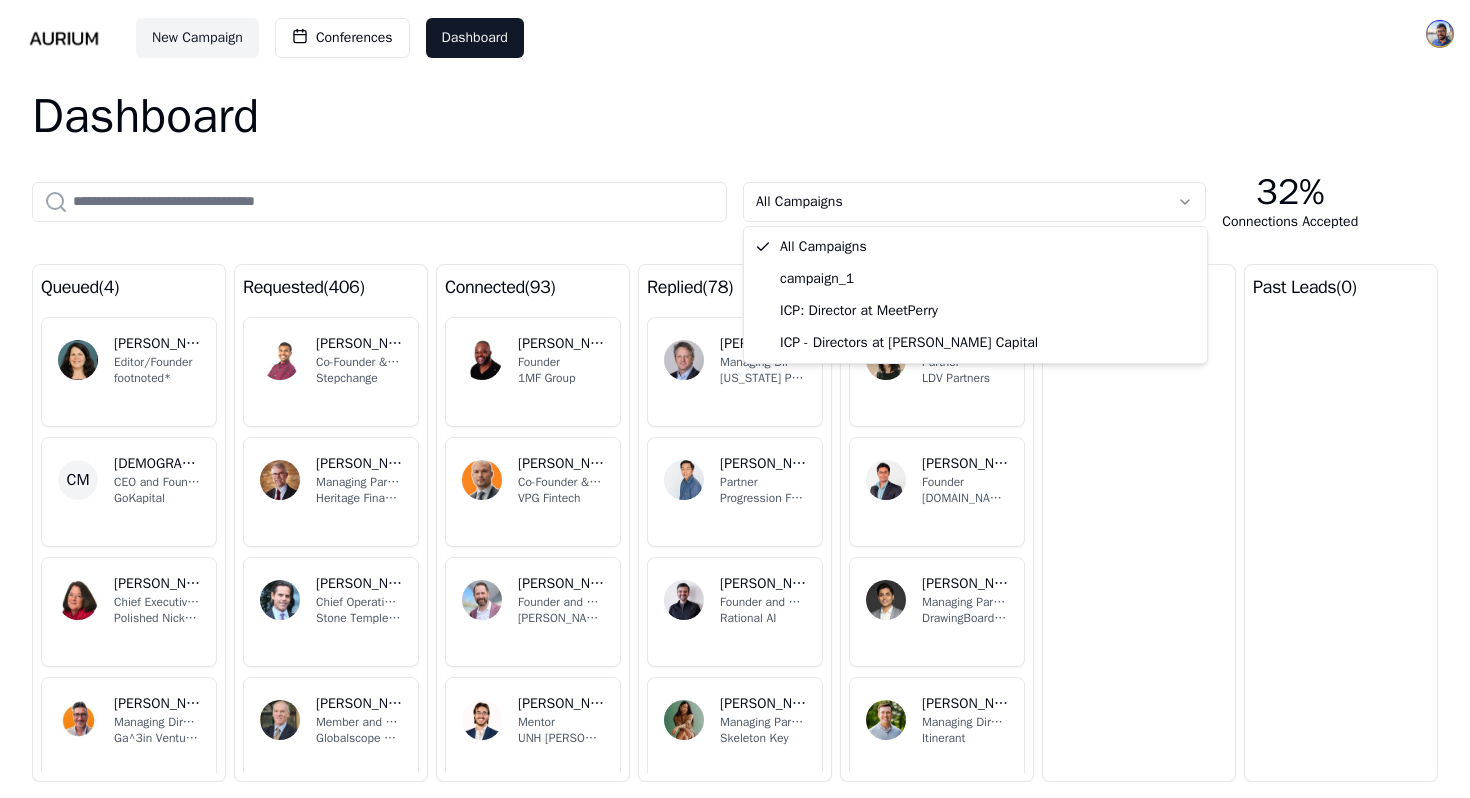 click on "New Campaign Conferences Dashboard Dashboard All Campaigns 32% Connections Accepted queued  ( 4 ) ML [PERSON_NAME] Editor/Founder footnoted* [PERSON_NAME] CEO and Founder GoKapital CB [PERSON_NAME] Chief Executive Officer Polished Nickel Capital Management SK [PERSON_NAME] Managing Director Ga^3in Ventures requested  ( 406 ) AS [PERSON_NAME] Co-Founder & General Partner Stepchange DG [PERSON_NAME] Managing Partner, Wealth Advisor Heritage Financial Partners, LLC DW [PERSON_NAME] Chief Operating Officer Stone Temple Partners LLC GS [PERSON_NAME] Member and Co-Head of Business & Financial Services Sector  Globalscope Partners Ltd AL [PERSON_NAME] Co-founder / CEO Doorvest AC [PERSON_NAME] Founder & Managing Partner, Snowpoint Ventures Snowpoint Ventures connected  ( 93 ) UM [PERSON_NAME], M.D. Founder 1MF Group [PERSON_NAME] (DSCRDon) [PERSON_NAME] Co-Founder & Managing Partner VPG Fintech [PERSON_NAME] Sprung, CFP® Founder and Wealth Advisor [PERSON_NAME] Financial, Inc® DB [PERSON_NAME] Mentor UNH [PERSON_NAME] Fund )" at bounding box center (735, 399) 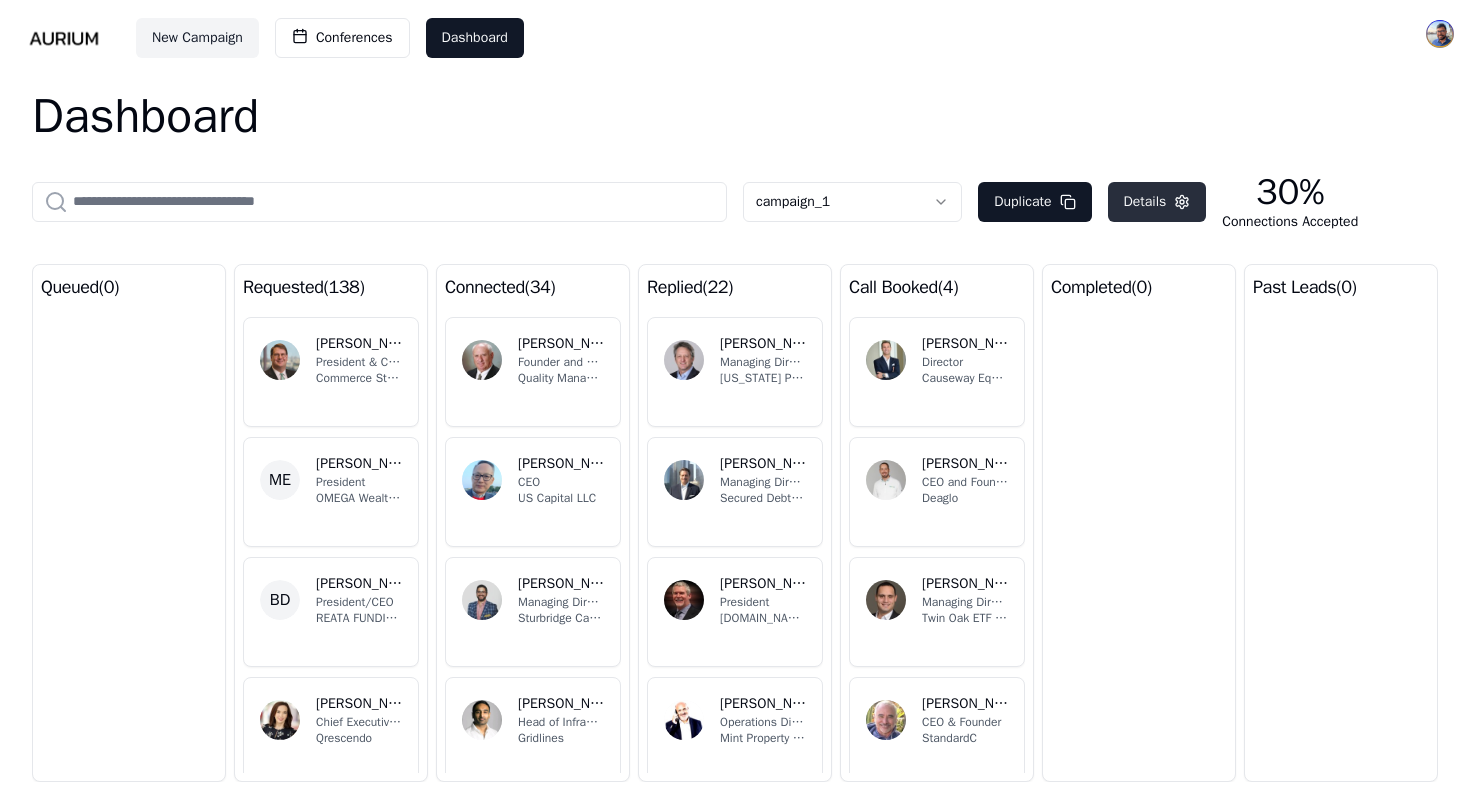 click on "Details" at bounding box center [1157, 202] 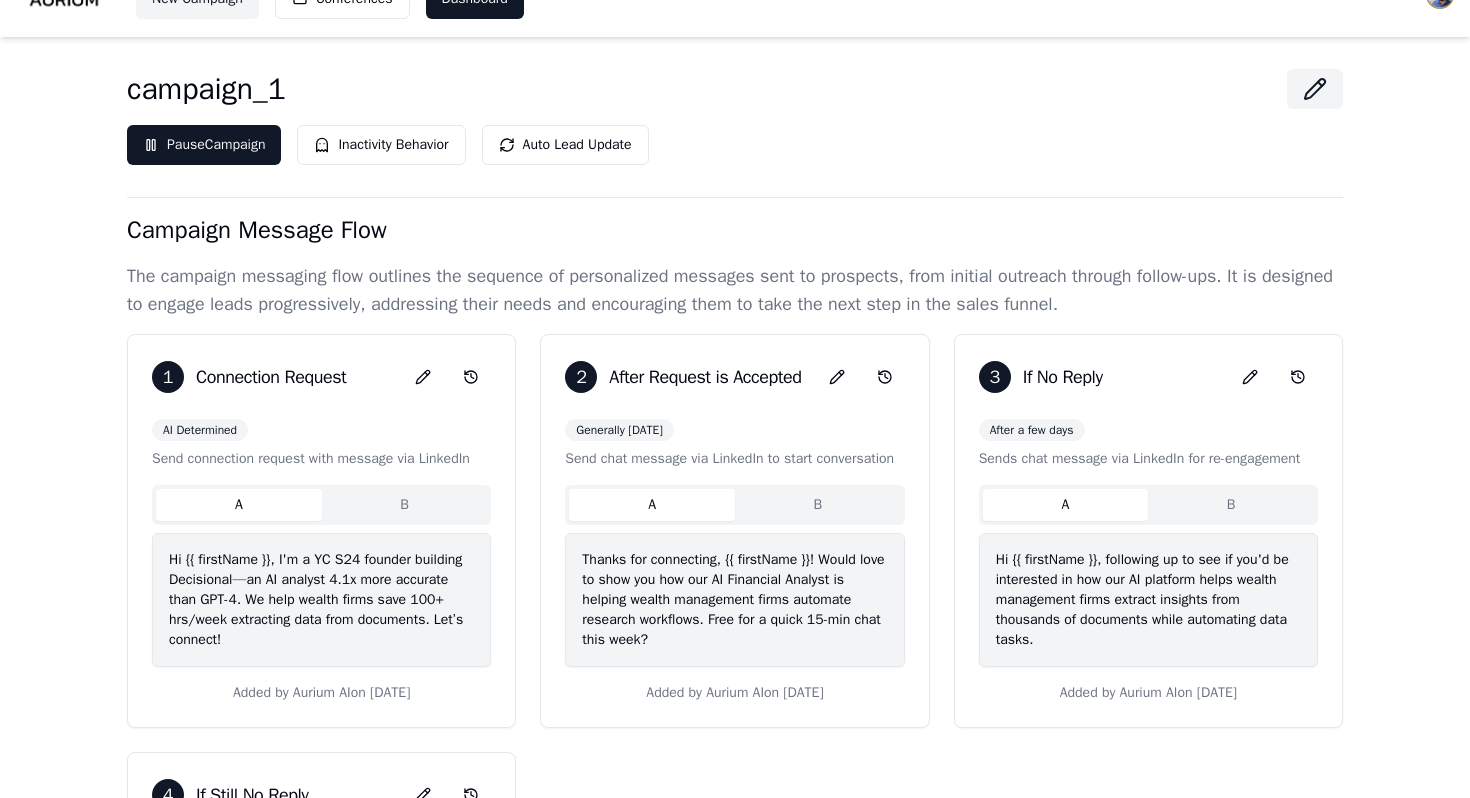 scroll, scrollTop: 30, scrollLeft: 0, axis: vertical 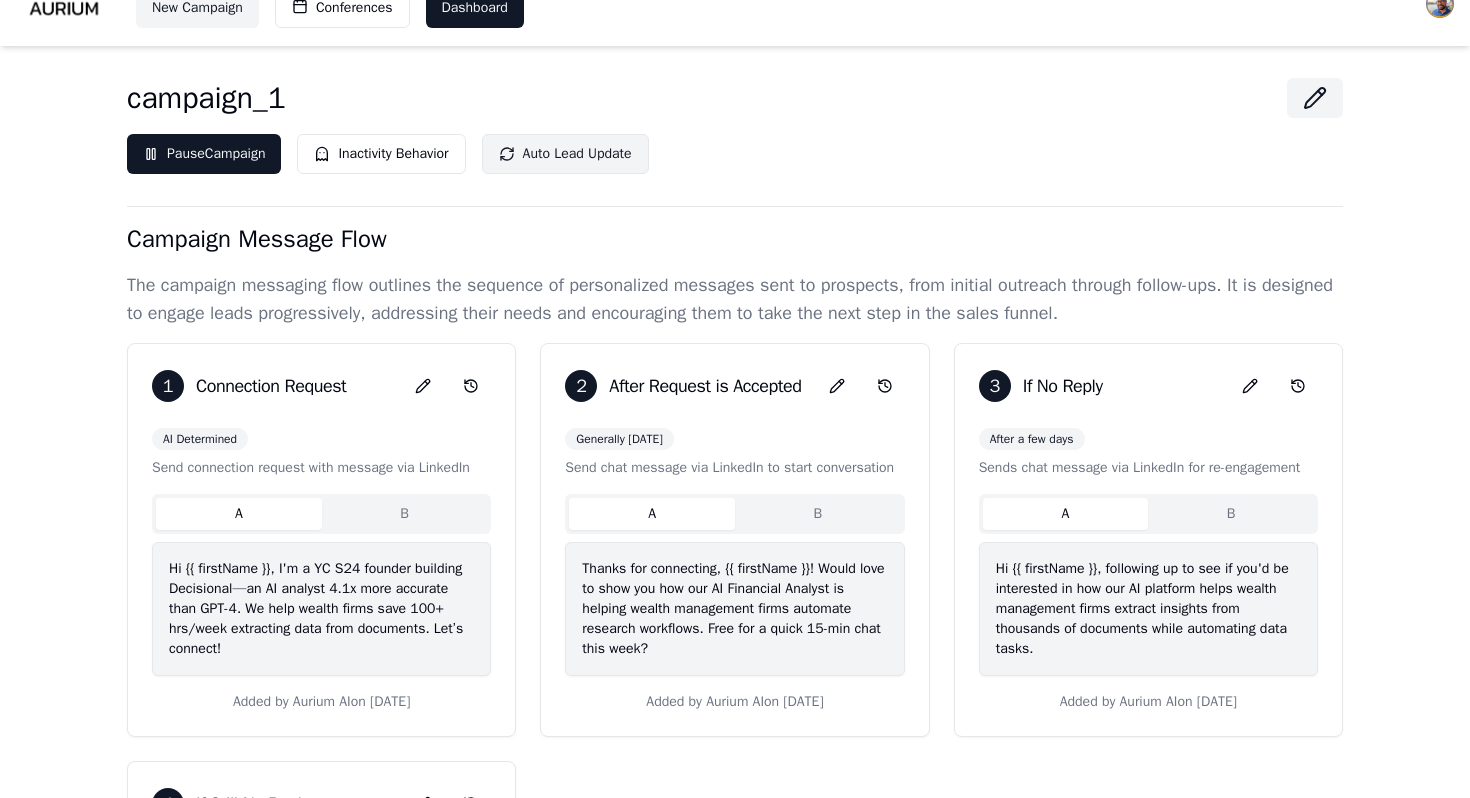 click on "Auto Lead Update" at bounding box center [565, 154] 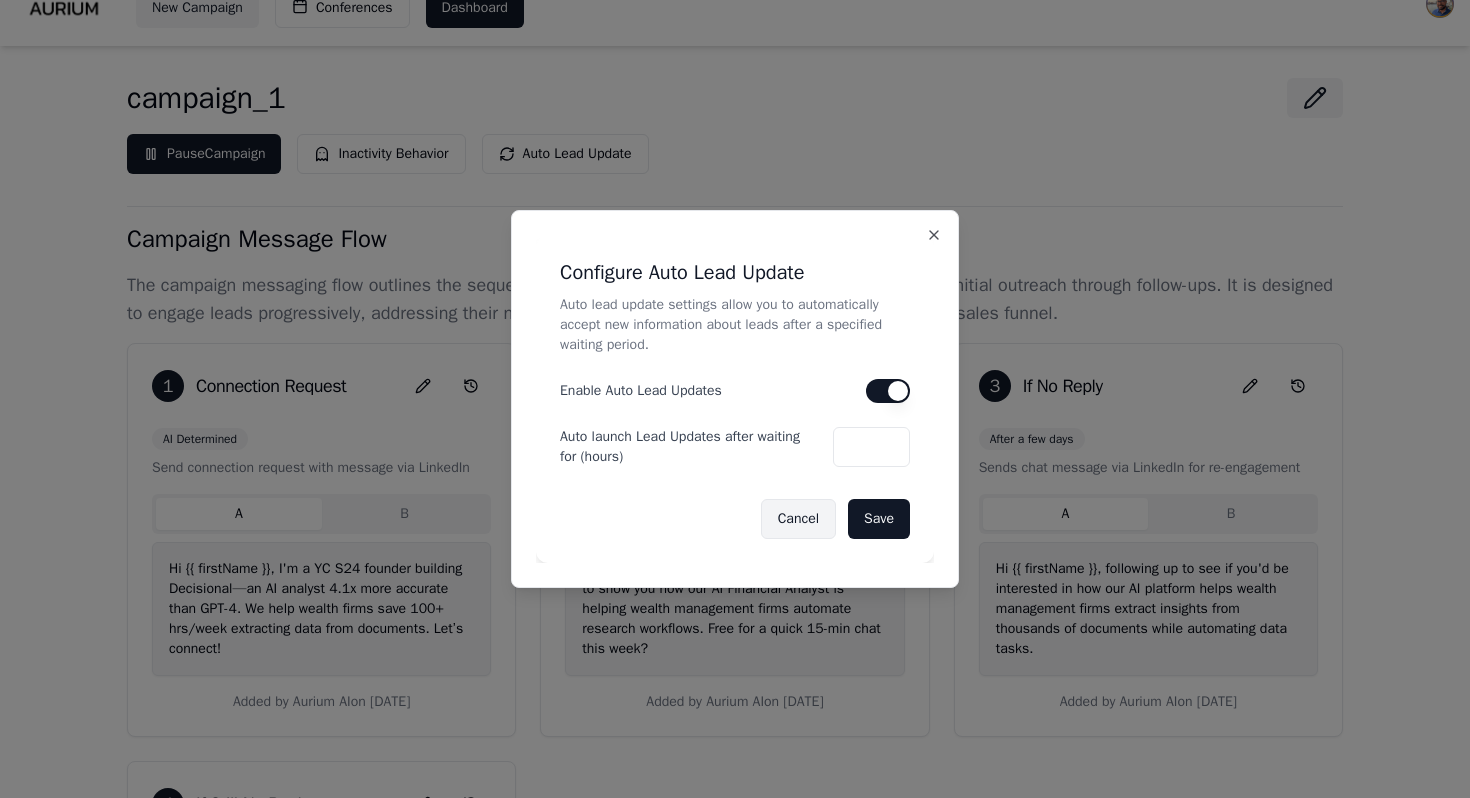 click on "Cancel" at bounding box center (798, 519) 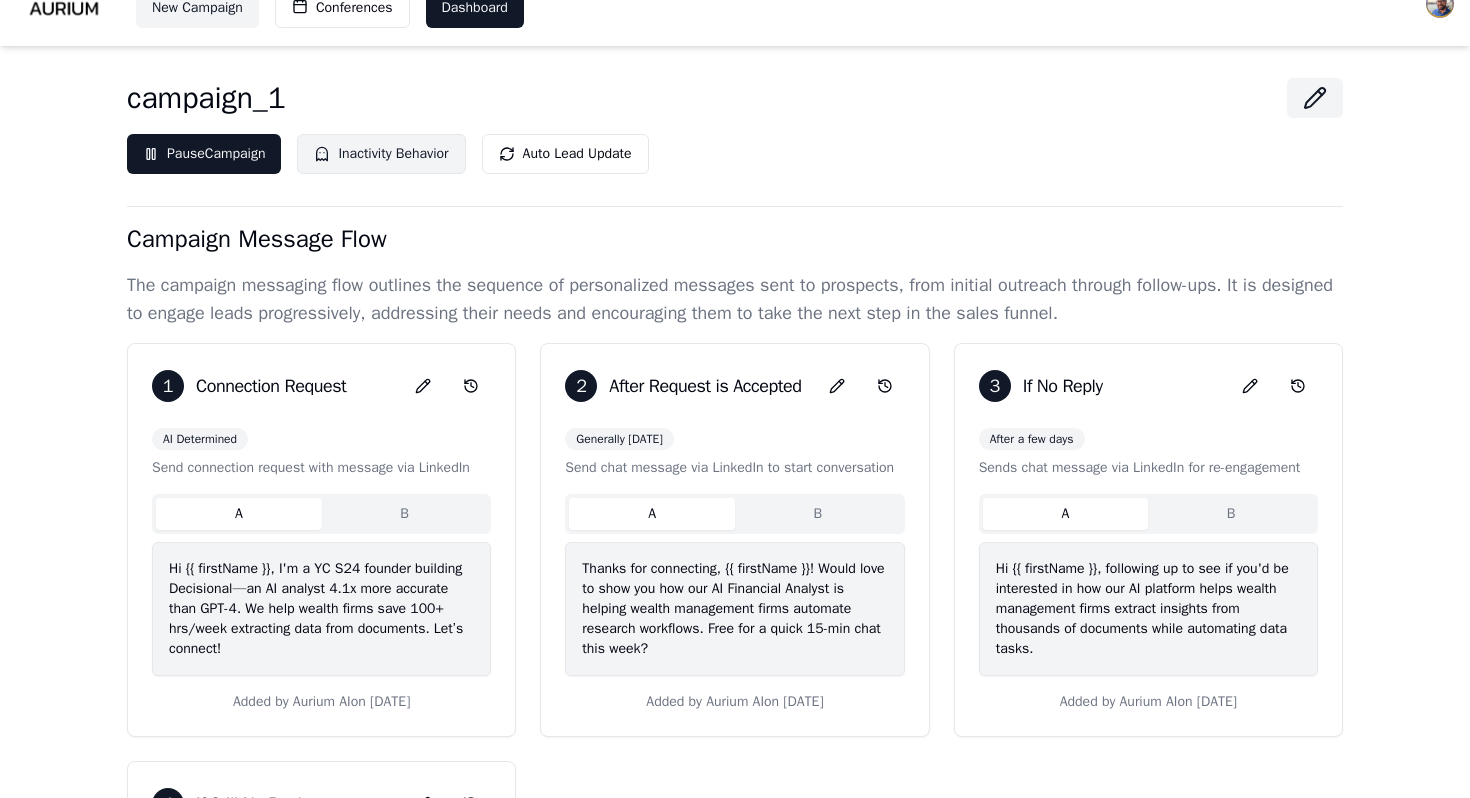 click on "Inactivity Behavior" at bounding box center (381, 154) 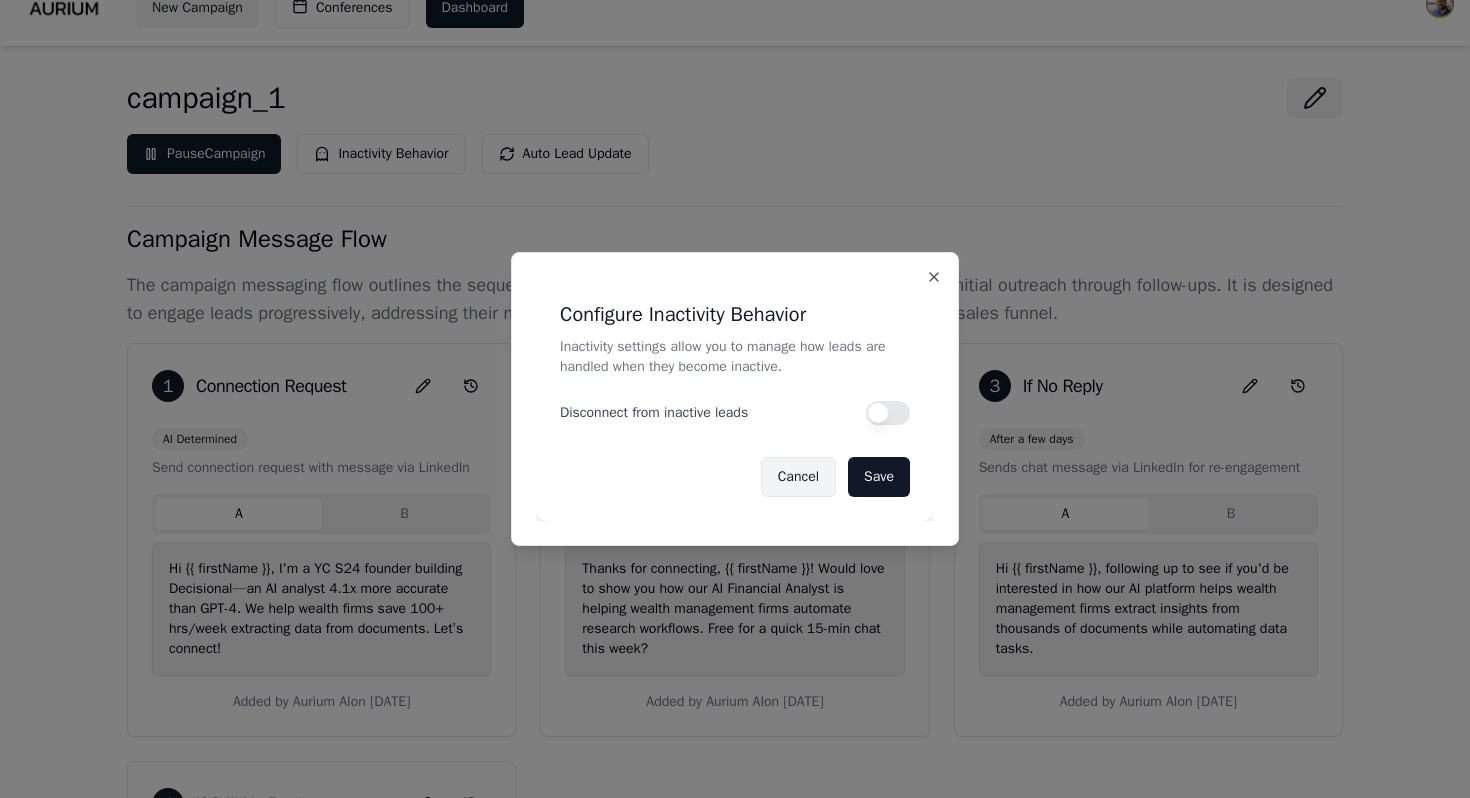 click on "Cancel" at bounding box center (798, 477) 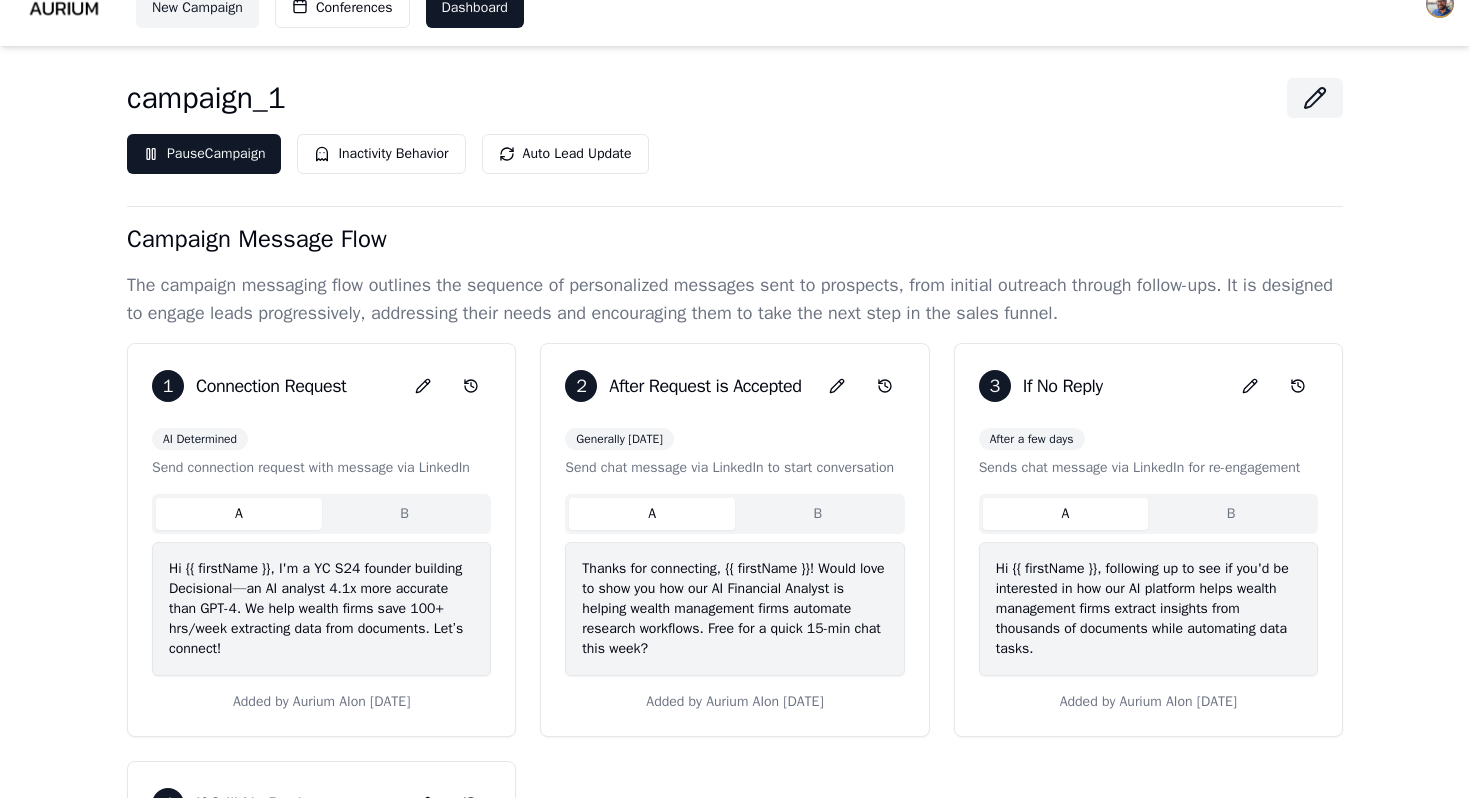 scroll, scrollTop: 0, scrollLeft: 0, axis: both 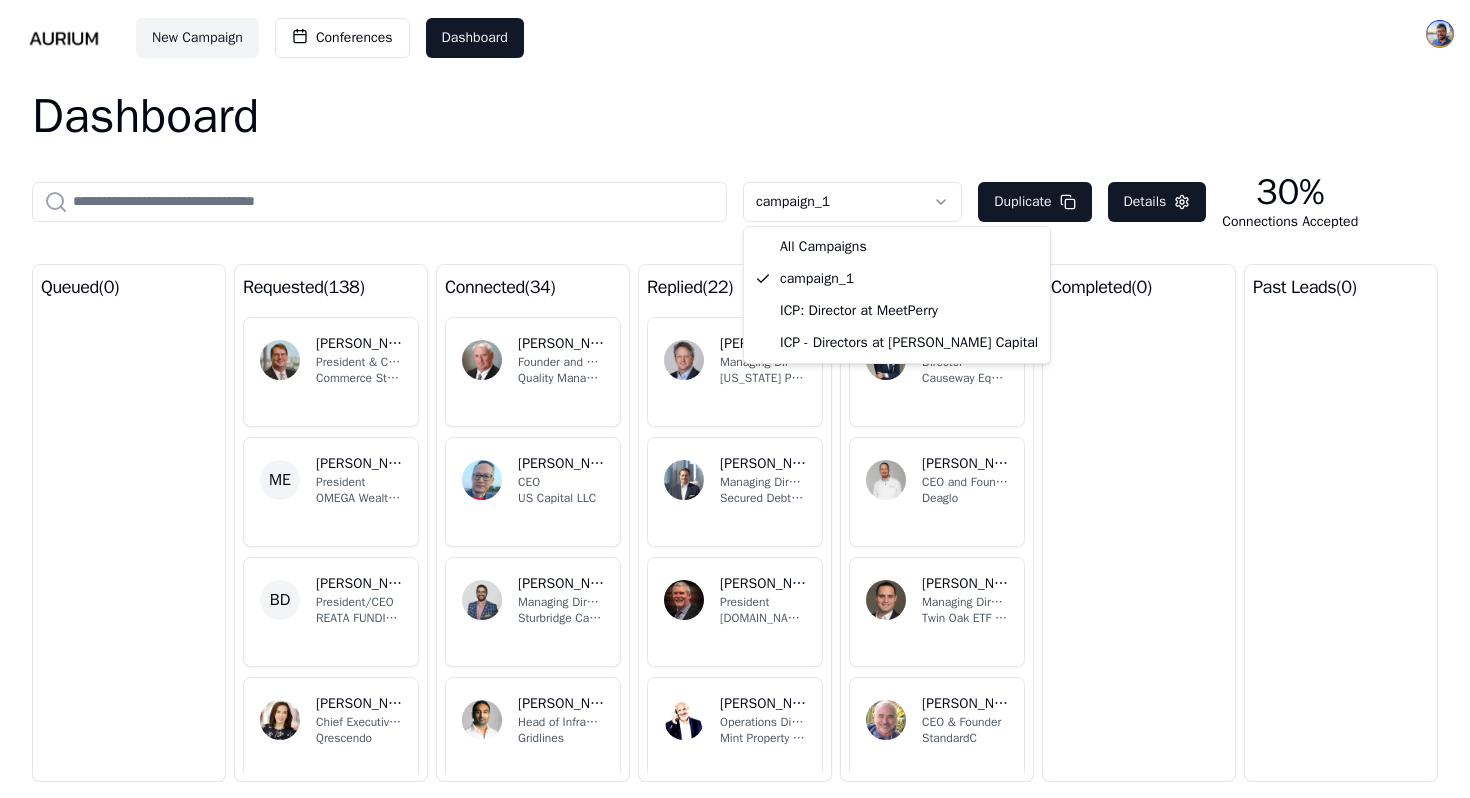 click on "New Campaign Conferences Dashboard Dashboard campaign_1 Duplicate Details 30% Connections Accepted queued  ( 0 ) requested  ( 138 ) DW [PERSON_NAME] President & CEO Commerce Street Holdings, LLC ME [PERSON_NAME]. MBA, BA CFP® ChFC® PMP® Scrum Master® EA President OMEGA Wealth Management BD [PERSON_NAME], DCFS President/CEO REATA FUNDING LLC SL [PERSON_NAME] Chief Executive Officer & Chief Financial Officer | Fintech Neo-Bank | Co-Founder Qrescendo RC [PERSON_NAME] AIFA®, CRCP® President OakTree Investment Advisors TP [PERSON_NAME] Chairman CHCP Equity connected  ( 34 ) [PERSON_NAME] Founder and Managing Director Quality Manager Consultants LLC WP [PERSON_NAME] CEO US Capital LLC RM [PERSON_NAME] Managing Director Sturbridge Capital GS [PERSON_NAME] Head of Infrastructure Advisory Gridlines CC [PERSON_NAME], CFA President & Founder | Varium Investment Partners Varium Investment Partners PW [PERSON_NAME] Managing Director Fortis Lux Financial replied  ( 22 ) DM [PERSON_NAME] Managing Director OG DC 4" at bounding box center [735, 399] 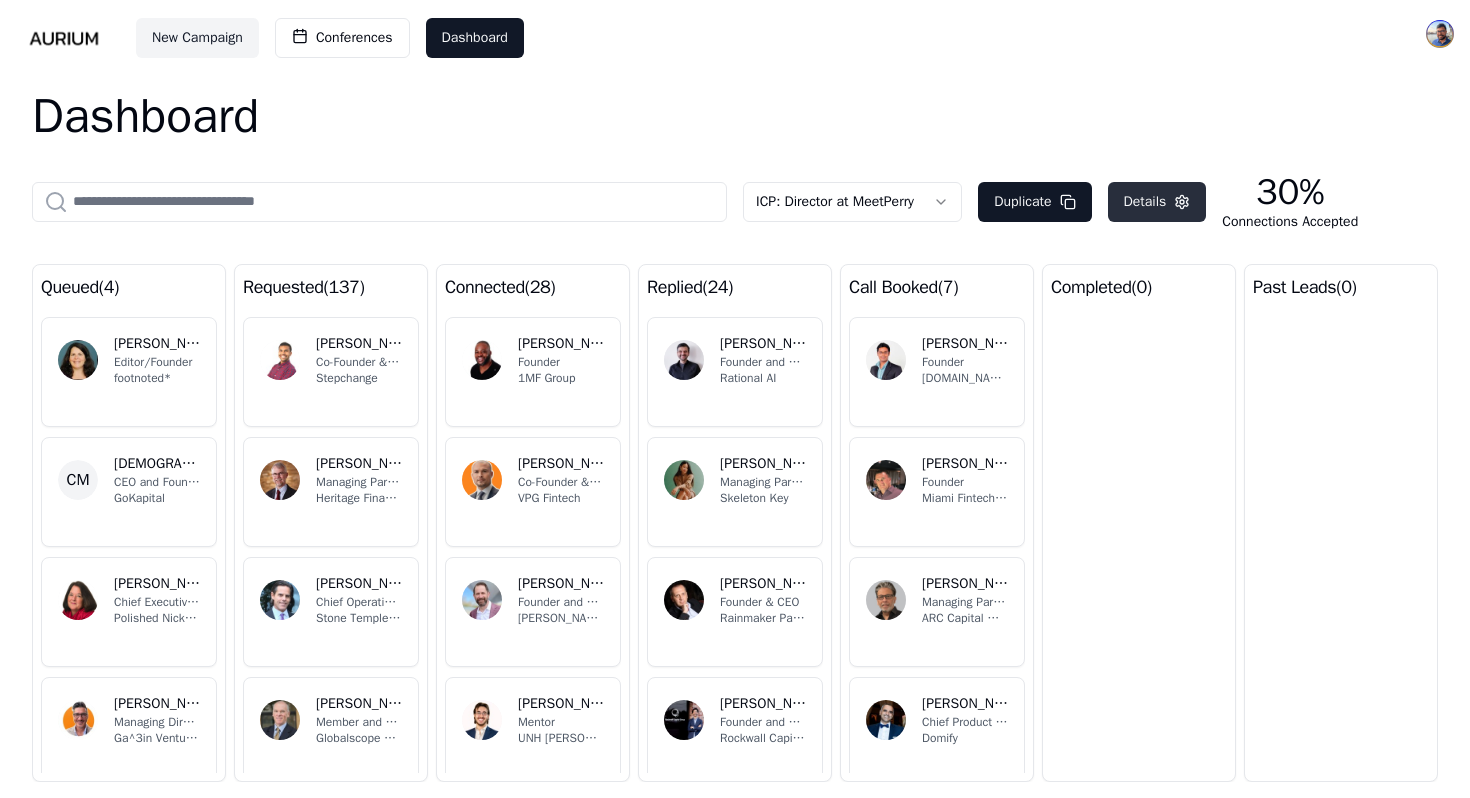 click on "Details" at bounding box center [1157, 202] 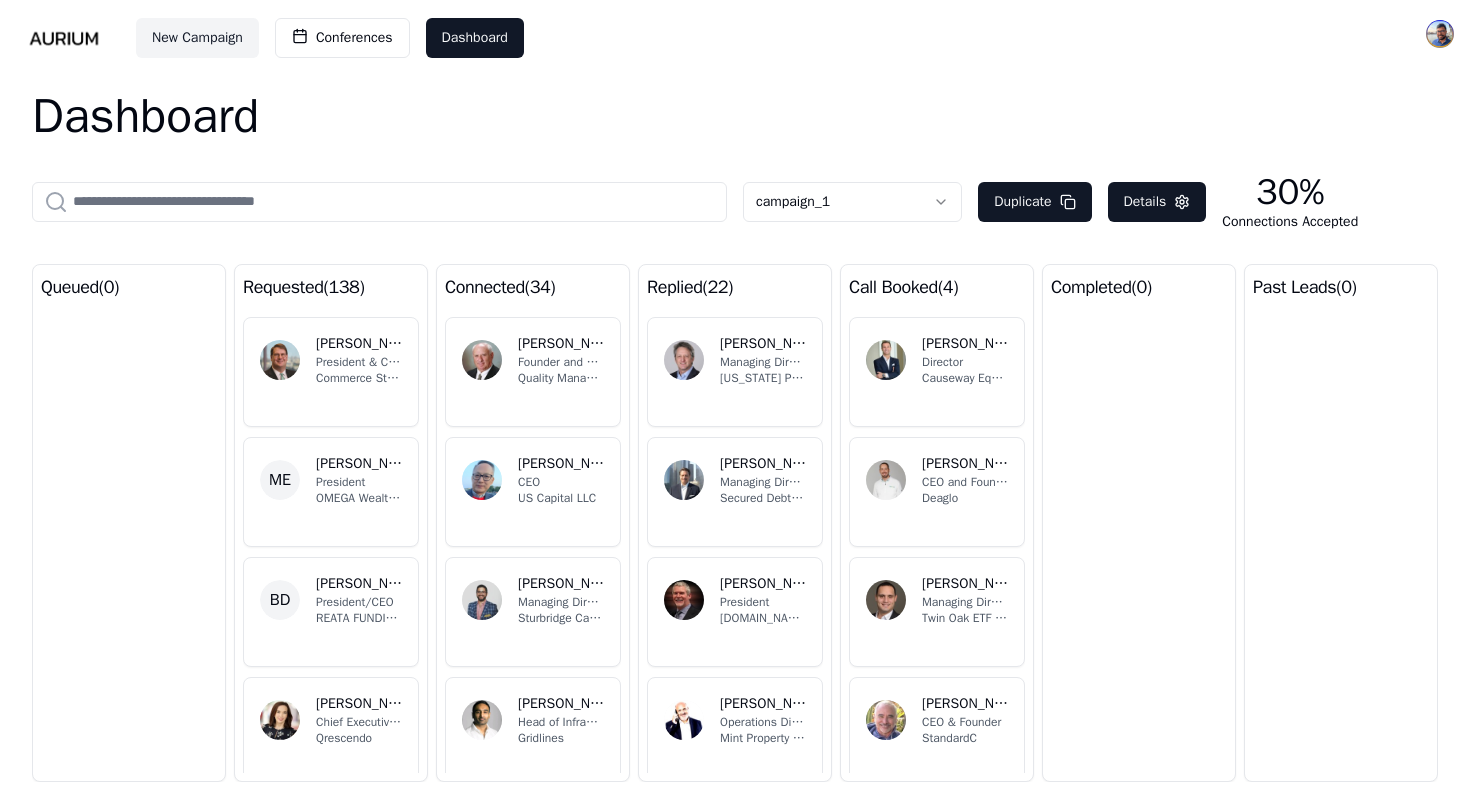 click on "New Campaign Conferences Dashboard Dashboard campaign_1 Duplicate Details 30% Connections Accepted queued  ( 0 ) requested  ( 138 ) DW [PERSON_NAME] President & CEO Commerce Street Holdings, LLC ME [PERSON_NAME]. MBA, BA CFP® ChFC® PMP® Scrum Master® EA President OMEGA Wealth Management BD [PERSON_NAME], DCFS President/CEO REATA FUNDING LLC SL [PERSON_NAME] Chief Executive Officer & Chief Financial Officer | Fintech Neo-Bank | Co-Founder Qrescendo RC [PERSON_NAME] AIFA®, CRCP® President OakTree Investment Advisors TP [PERSON_NAME] Chairman CHCP Equity connected  ( 34 ) [PERSON_NAME] Founder and Managing Director Quality Manager Consultants LLC WP [PERSON_NAME] CEO US Capital LLC RM [PERSON_NAME] Managing Director Sturbridge Capital GS [PERSON_NAME] Head of Infrastructure Advisory Gridlines CC [PERSON_NAME], CFA President & Founder | Varium Investment Partners Varium Investment Partners PW [PERSON_NAME] Managing Director Fortis Lux Financial replied  ( 22 ) DM [PERSON_NAME] Managing Director OG DC 4" at bounding box center [735, 399] 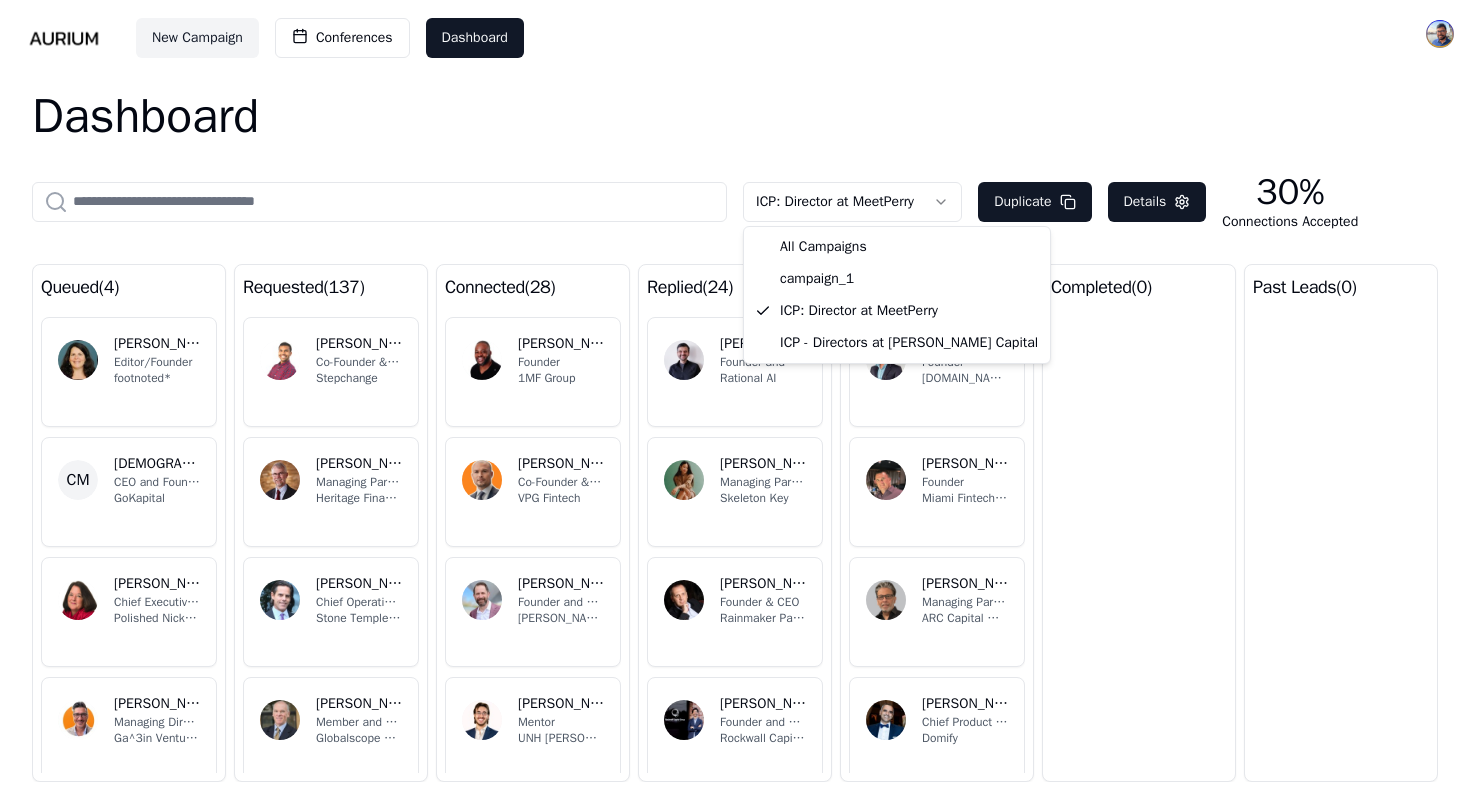 click on "New Campaign Conferences Dashboard Dashboard ICP: Director at MeetPerry  Duplicate Details 30% Connections Accepted queued  ( 4 ) ML [PERSON_NAME] Editor/Founder footnoted* CM [PERSON_NAME] CEO and Founder GoKapital CB [PERSON_NAME] Chief Executive Officer Polished Nickel Capital Management SK [PERSON_NAME] Managing Director Ga^3in Ventures requested  ( 137 ) AS [PERSON_NAME] Co-Founder & General Partner Stepchange DG [PERSON_NAME] Managing Partner, Wealth Advisor Heritage Financial Partners, LLC DW [PERSON_NAME] Chief Operating Officer Stone Temple Partners LLC GS [PERSON_NAME] Member and Co-Head of Business & Financial Services Sector  Globalscope Partners Ltd AL [PERSON_NAME] Co-founder / CEO Doorvest AC [PERSON_NAME] Founder & Managing Partner, Snowpoint Ventures Snowpoint Ventures connected  ( 28 ) UM [PERSON_NAME], M.D. Founder 1MF Group [PERSON_NAME] (DSCRDon) [PERSON_NAME] Co-Founder & Managing Partner VPG Fintech [PERSON_NAME] Sprung, CFP® Founder and Wealth Advisor [PERSON_NAME] Financial, Inc® DB Mentor DH )" at bounding box center (735, 399) 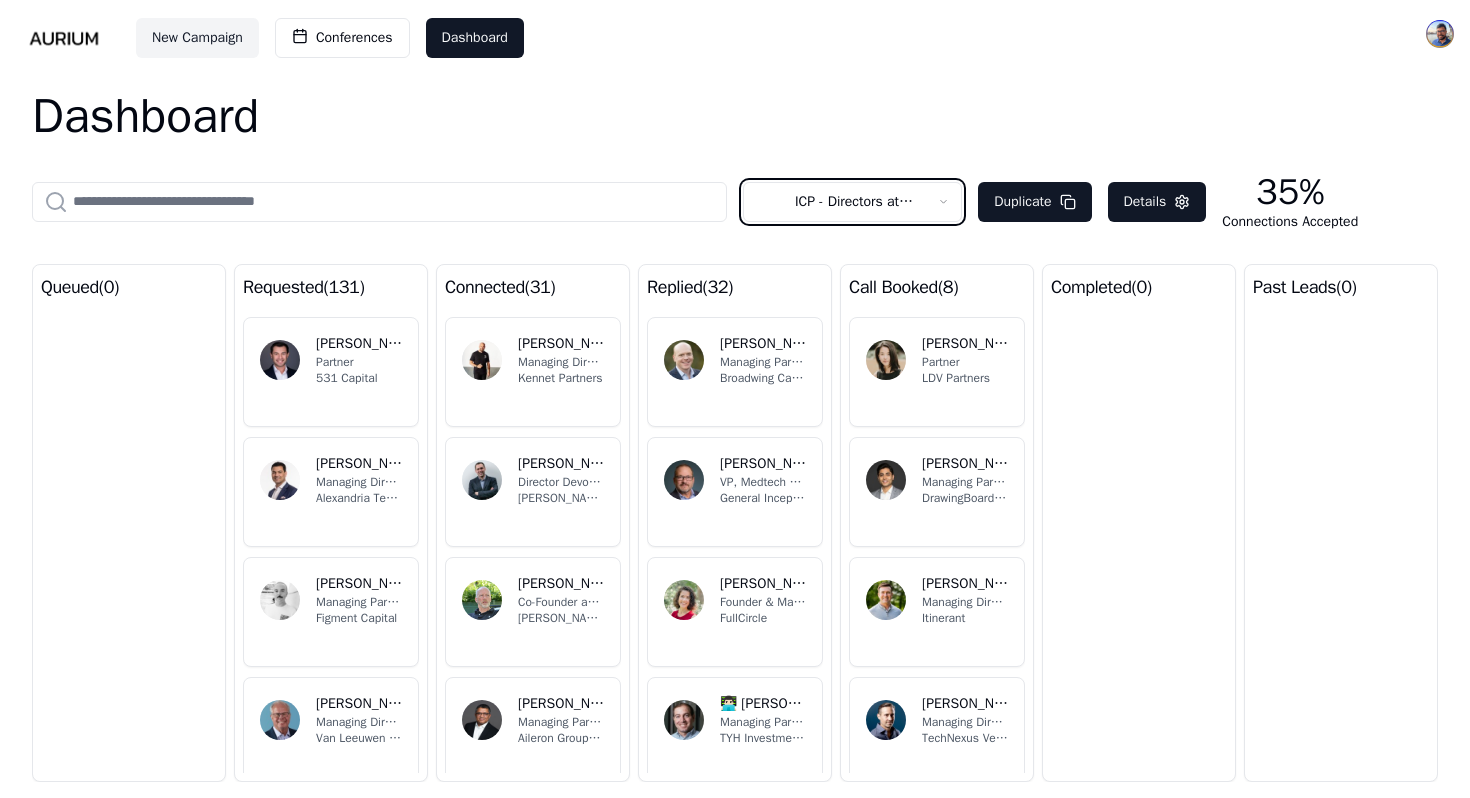 scroll, scrollTop: 138, scrollLeft: 0, axis: vertical 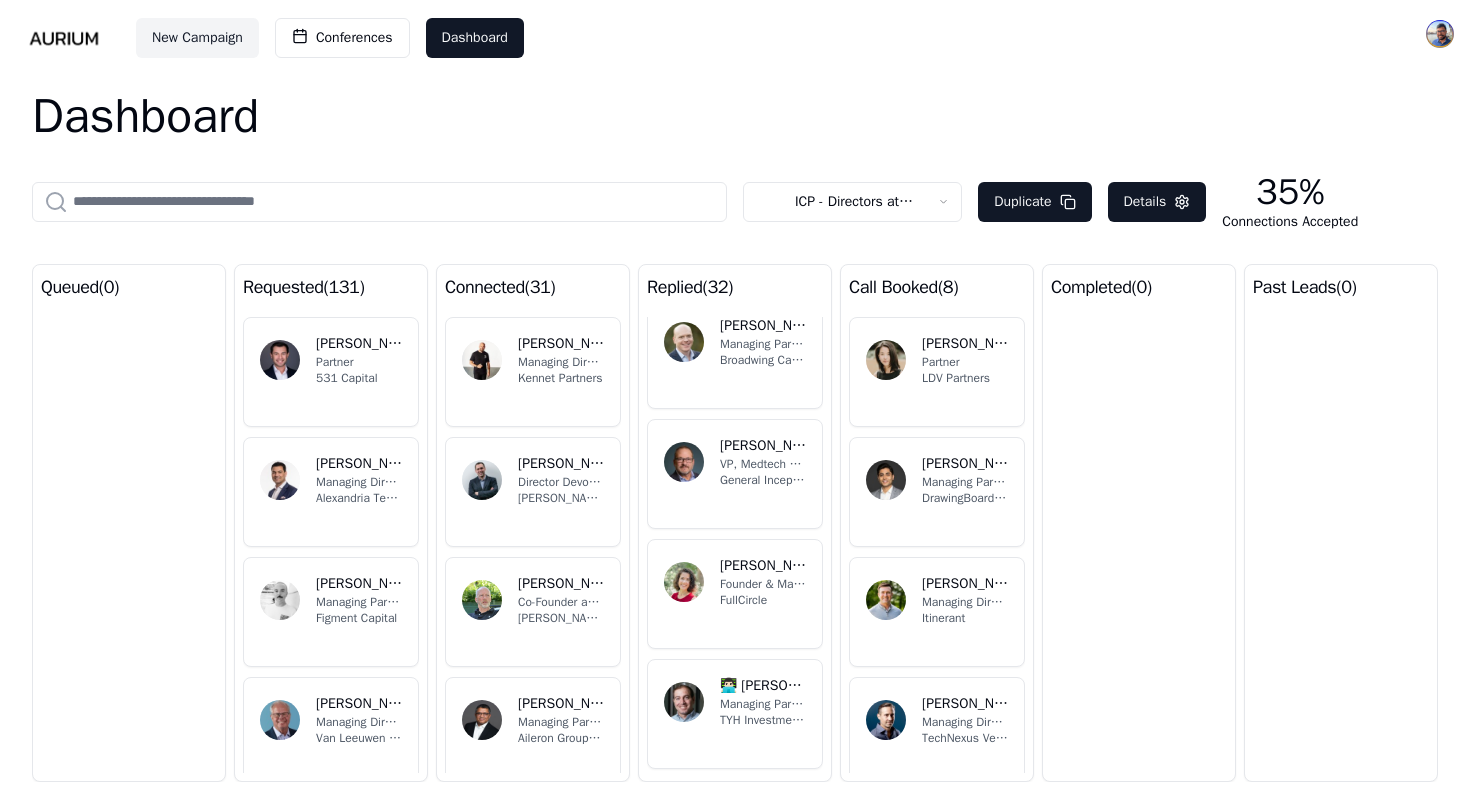 click on "New Campaign Conferences Dashboard Dashboard ICP - Directors at [PERSON_NAME] Capital Duplicate Details 35% Connections Accepted queued  ( 0 ) requested  ( 131 ) MR [PERSON_NAME] Partner 531 Capital CK [PERSON_NAME] Managing Director, Head of Quantitative Research Alexandria Technology JP [PERSON_NAME] Managing Partner Figment Capital KC [PERSON_NAME], CFP® Managing Director/Founder [PERSON_NAME] & Company [PERSON_NAME] Partner Good Governance Capital Ltd DI [PERSON_NAME] - CFO/COO/EOS® Integrator Partner The [US_STATE] CFO Group connected  ( 31 ) HZ [PERSON_NAME] Managing Director Kennet Partners TS [PERSON_NAME] Director Devon & [PERSON_NAME] Commercial Finance SC [PERSON_NAME] Co-Founder and Chairman [PERSON_NAME] Exchange SM [PERSON_NAME] Managing Partner Aileron Group LLC [PERSON_NAME] Principal Touchstone Capital Partners PC [PERSON_NAME] Managing Partner OneSixOne Ventures replied  ( 32 ) ML [PERSON_NAME] Partner Progression Fund EK [PERSON_NAME] Managing Partner Broadwing Capital DU VR �G" at bounding box center (735, 399) 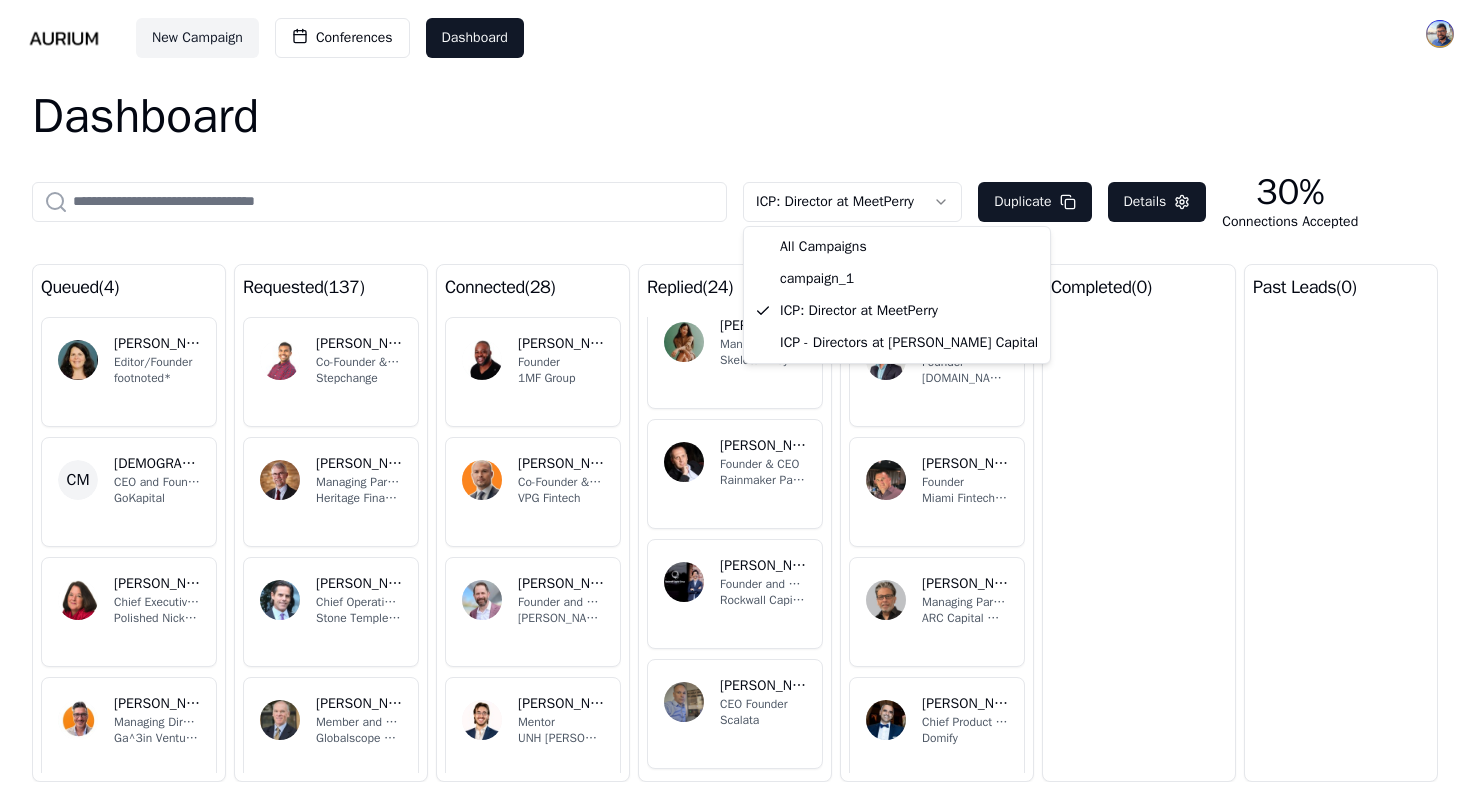 click on "New Campaign Conferences Dashboard Dashboard ICP: Director at MeetPerry  Duplicate Details 30% Connections Accepted queued  ( 4 ) ML [PERSON_NAME] Editor/Founder footnoted* CM [PERSON_NAME] CEO and Founder GoKapital CB [PERSON_NAME] Chief Executive Officer Polished Nickel Capital Management SK [PERSON_NAME] Managing Director Ga^3in Ventures requested  ( 137 ) AS [PERSON_NAME] Co-Founder & General Partner Stepchange DG [PERSON_NAME] Managing Partner, Wealth Advisor Heritage Financial Partners, LLC DW [PERSON_NAME] Chief Operating Officer Stone Temple Partners LLC GS [PERSON_NAME] Member and Co-Head of Business & Financial Services Sector  Globalscope Partners Ltd AL [PERSON_NAME] Co-founder / CEO Doorvest AC [PERSON_NAME] Founder & Managing Partner, Snowpoint Ventures Snowpoint Ventures connected  ( 28 ) UM [PERSON_NAME], M.D. Founder 1MF Group [PERSON_NAME] (DSCRDon) [PERSON_NAME] Co-Founder & Managing Partner VPG Fintech [PERSON_NAME] Sprung, CFP® Founder and Wealth Advisor [PERSON_NAME] Financial, Inc® DB Mentor DH )" at bounding box center (735, 399) 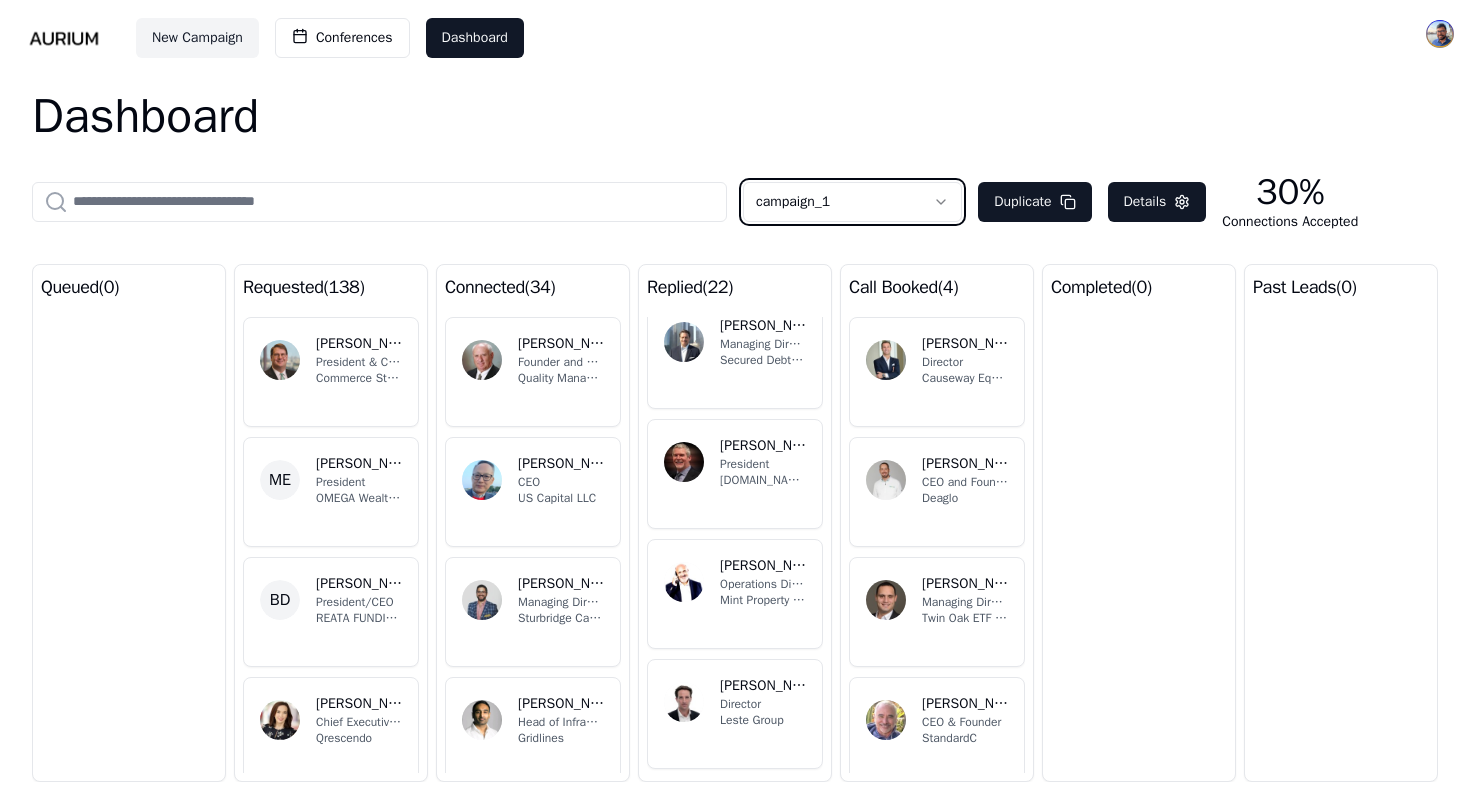 type 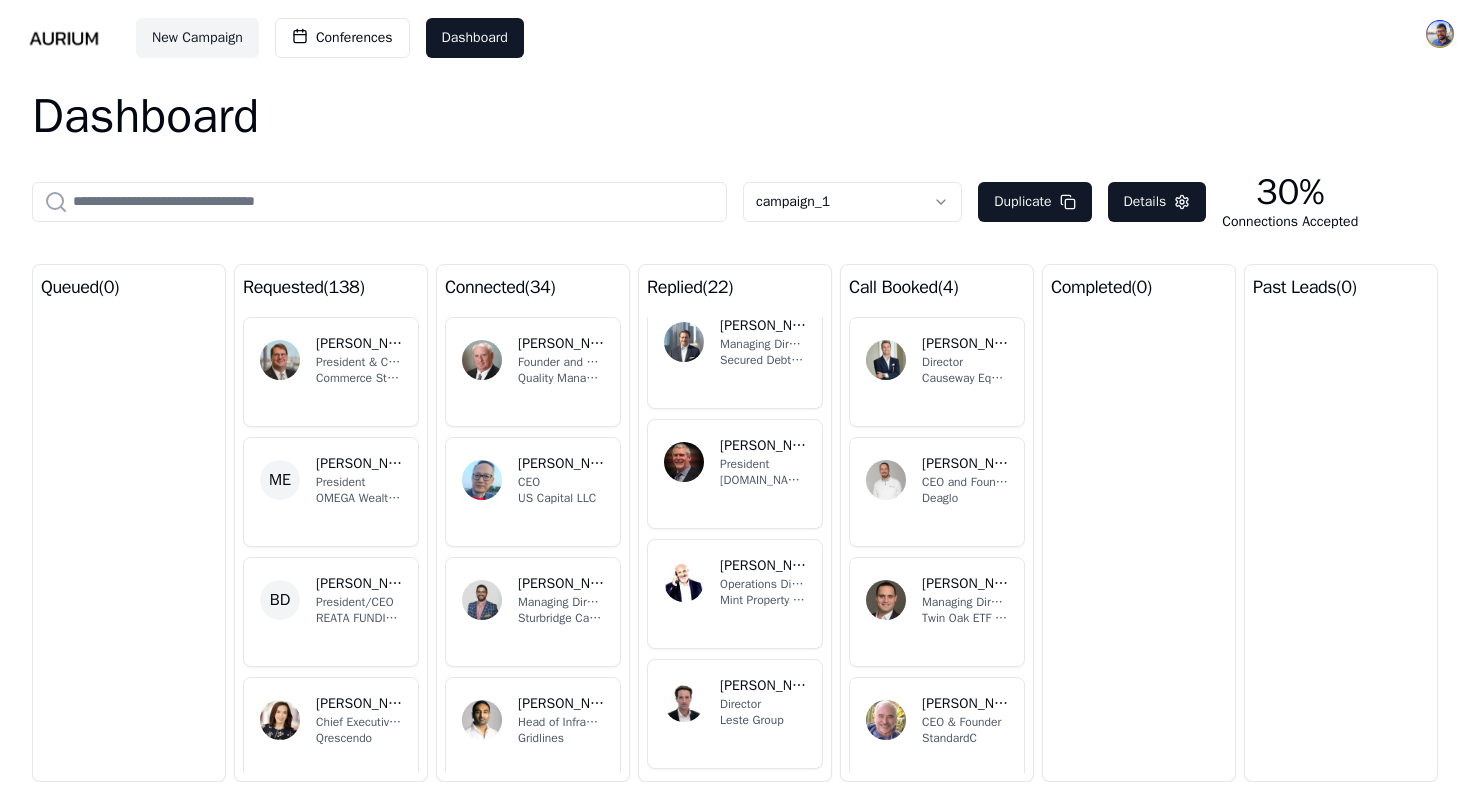 click on "New Campaign Conferences Dashboard Dashboard campaign_1 Duplicate Details 30% Connections Accepted queued  ( 0 ) requested  ( 138 ) DW [PERSON_NAME] President & CEO Commerce Street Holdings, LLC ME [PERSON_NAME]. MBA, BA CFP® ChFC® PMP® Scrum Master® EA President OMEGA Wealth Management BD [PERSON_NAME], DCFS President/CEO REATA FUNDING LLC SL [PERSON_NAME] Chief Executive Officer & Chief Financial Officer | Fintech Neo-Bank | Co-Founder Qrescendo RC [PERSON_NAME] AIFA®, CRCP® President OakTree Investment Advisors TP [PERSON_NAME] Chairman CHCP Equity connected  ( 34 ) [PERSON_NAME] Founder and Managing Director Quality Manager Consultants LLC WP [PERSON_NAME] CEO US Capital LLC RM [PERSON_NAME] Managing Director Sturbridge Capital GS [PERSON_NAME] Head of Infrastructure Advisory Gridlines CC [PERSON_NAME], CFA President & Founder | Varium Investment Partners Varium Investment Partners PW [PERSON_NAME] Managing Director Fortis Lux Financial replied  ( 22 ) DM [PERSON_NAME] Managing Director OG DC 4" at bounding box center (735, 399) 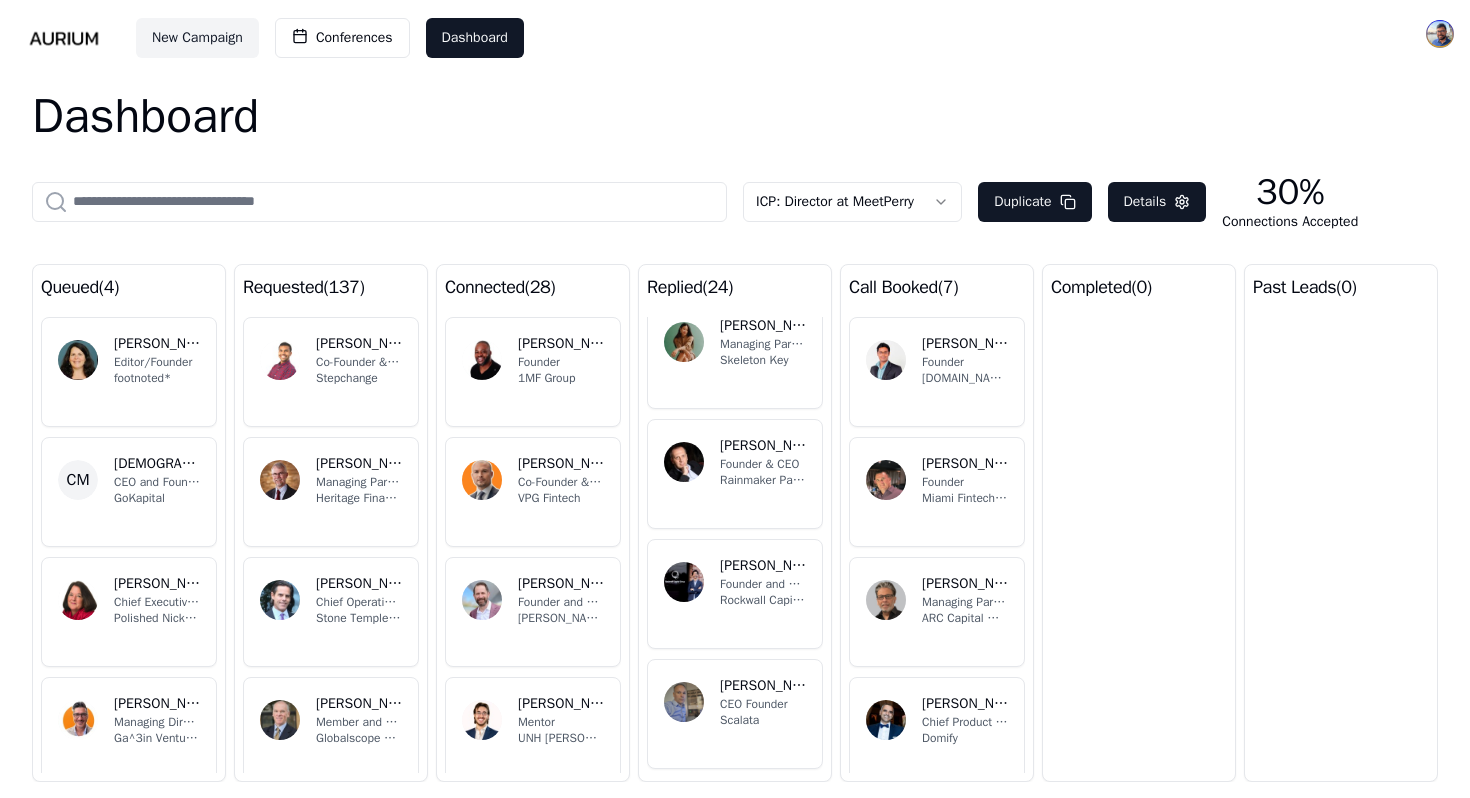click on "New Campaign Conferences Dashboard Dashboard ICP: Director at MeetPerry  Duplicate Details 30% Connections Accepted queued  ( 4 ) ML [PERSON_NAME] Editor/Founder footnoted* CM [PERSON_NAME] CEO and Founder GoKapital CB [PERSON_NAME] Chief Executive Officer Polished Nickel Capital Management SK [PERSON_NAME] Managing Director Ga^3in Ventures requested  ( 137 ) AS [PERSON_NAME] Co-Founder & General Partner Stepchange DG [PERSON_NAME] Managing Partner, Wealth Advisor Heritage Financial Partners, LLC DW [PERSON_NAME] Chief Operating Officer Stone Temple Partners LLC GS [PERSON_NAME] Member and Co-Head of Business & Financial Services Sector  Globalscope Partners Ltd AL [PERSON_NAME] Co-founder / CEO Doorvest AC [PERSON_NAME] Founder & Managing Partner, Snowpoint Ventures Snowpoint Ventures connected  ( 28 ) UM [PERSON_NAME], M.D. Founder 1MF Group [PERSON_NAME] (DSCRDon) [PERSON_NAME] Co-Founder & Managing Partner VPG Fintech [PERSON_NAME] Sprung, CFP® Founder and Wealth Advisor [PERSON_NAME] Financial, Inc® DB Mentor DH )" at bounding box center [735, 399] 